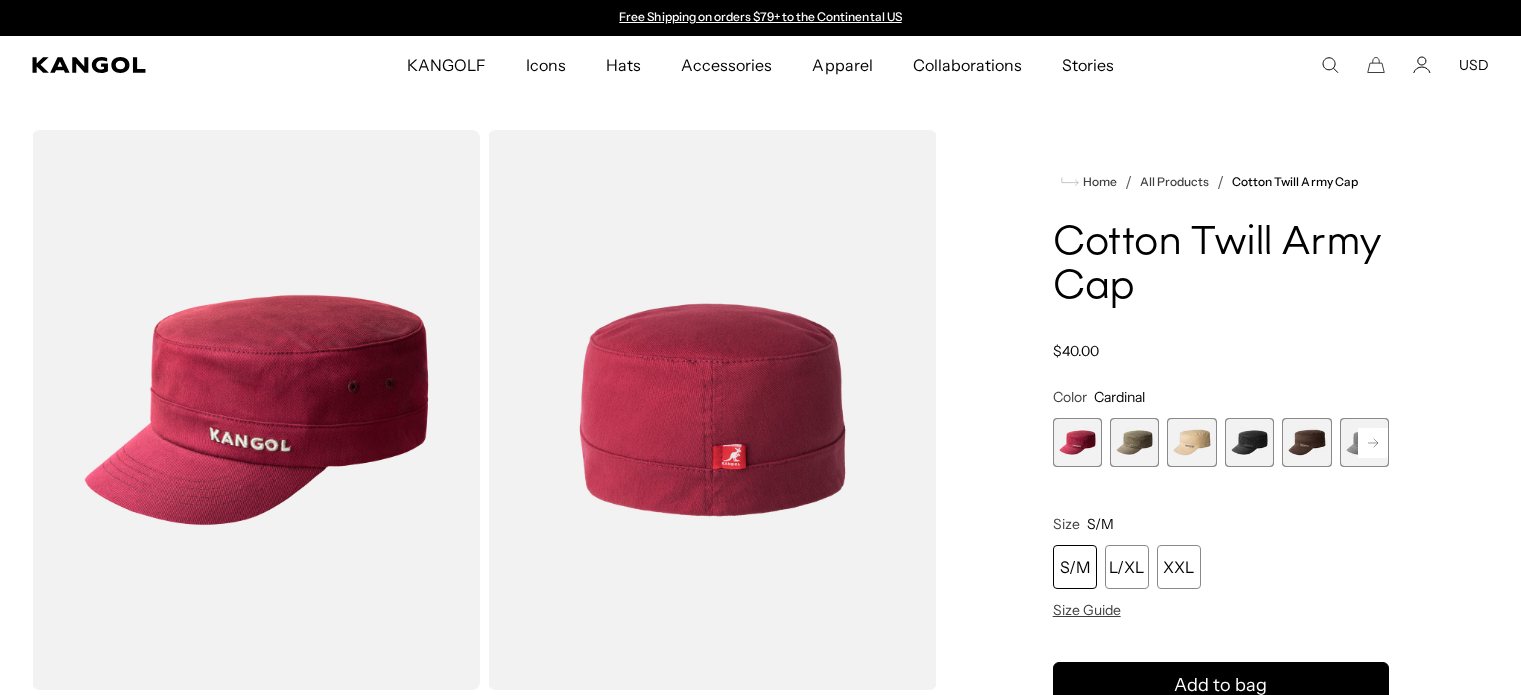 scroll, scrollTop: 0, scrollLeft: 0, axis: both 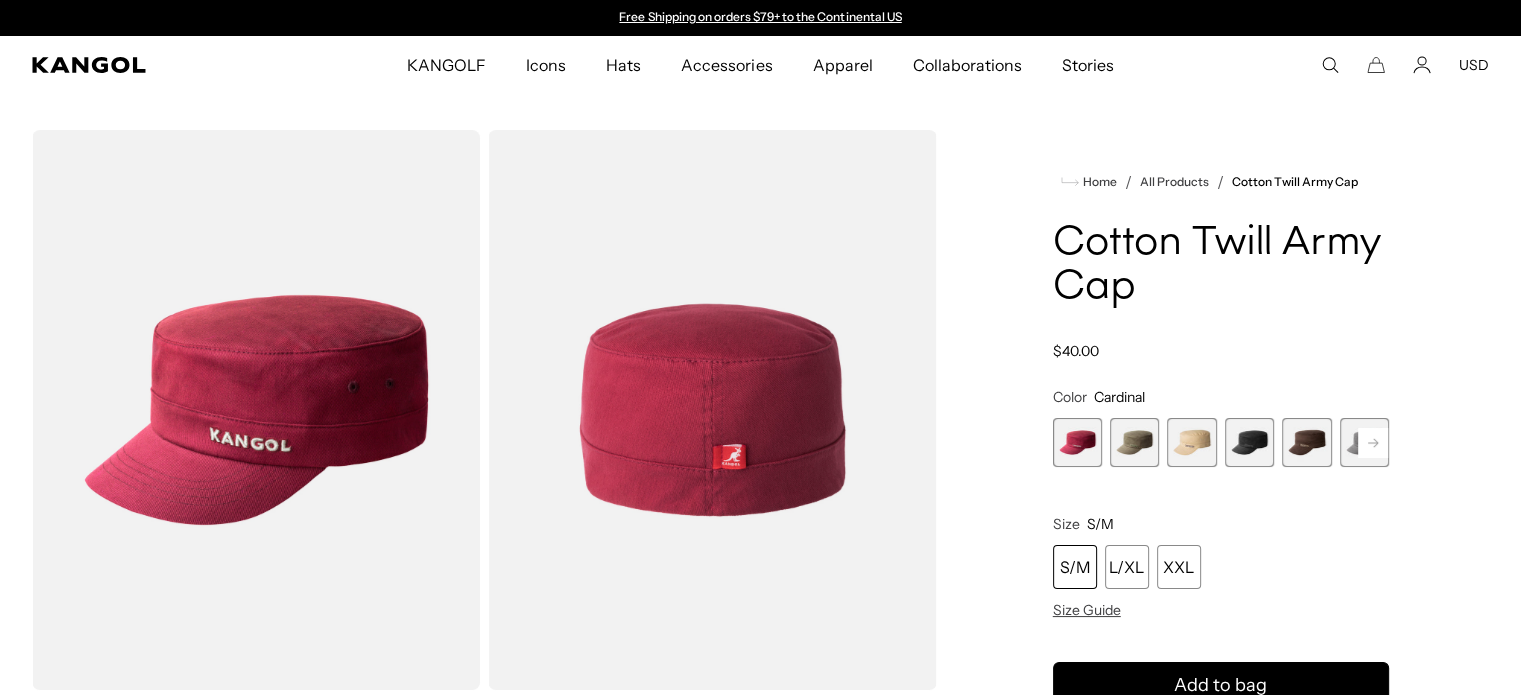 click at bounding box center (1249, 442) 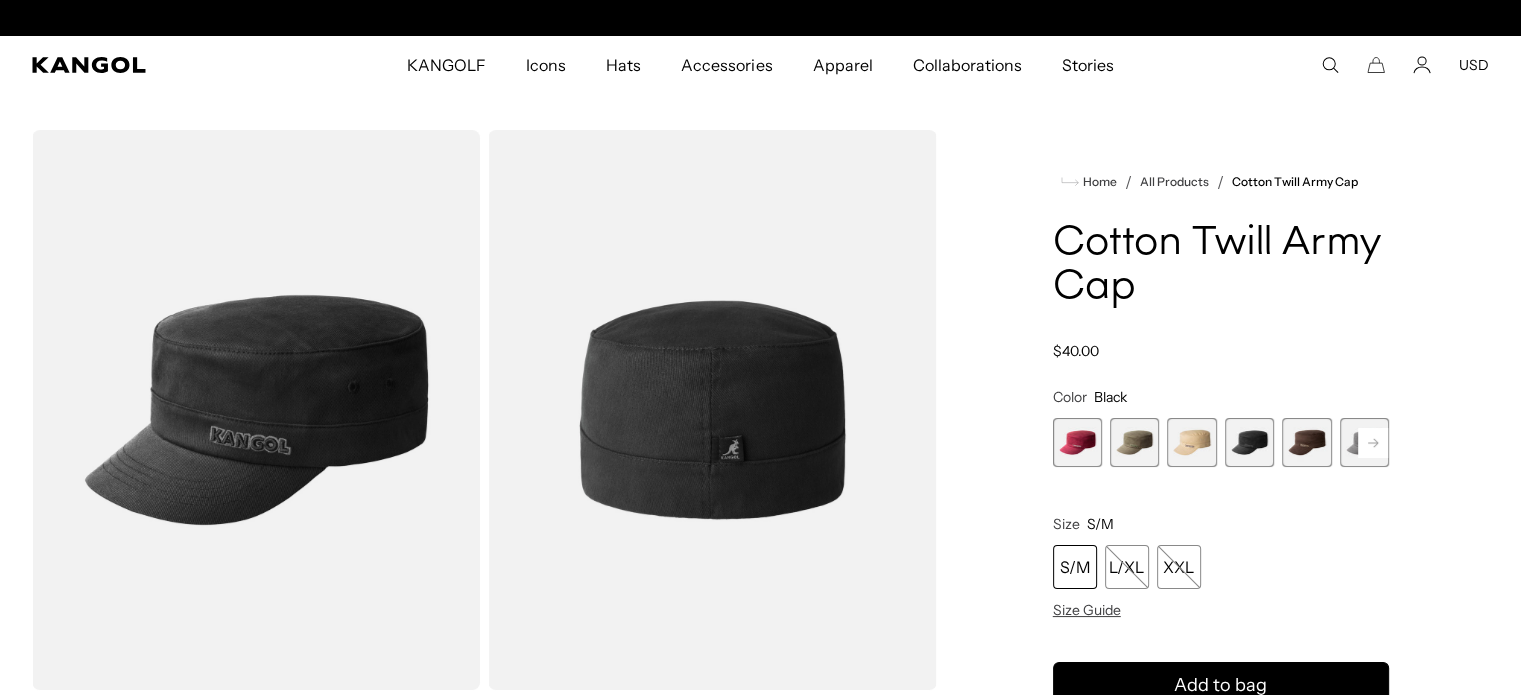 click at bounding box center [1306, 442] 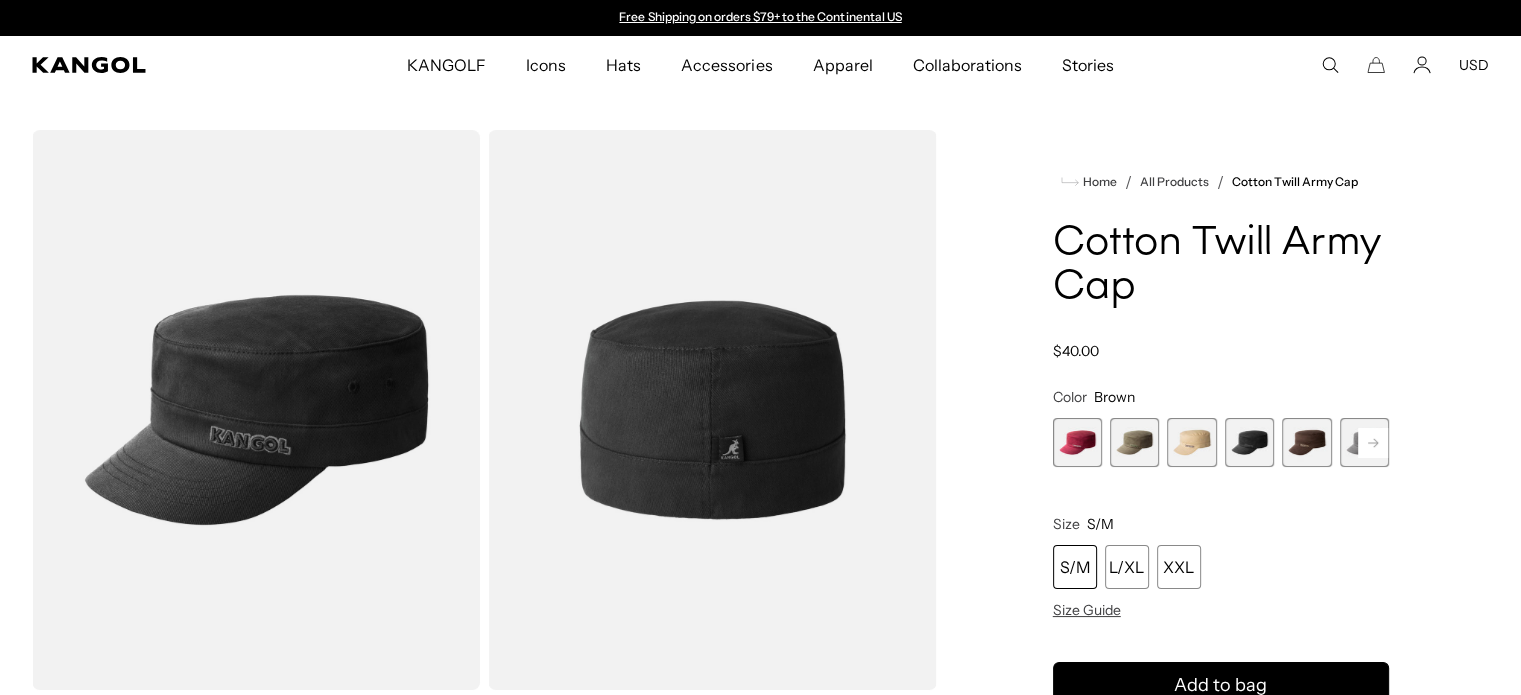 scroll, scrollTop: 0, scrollLeft: 412, axis: horizontal 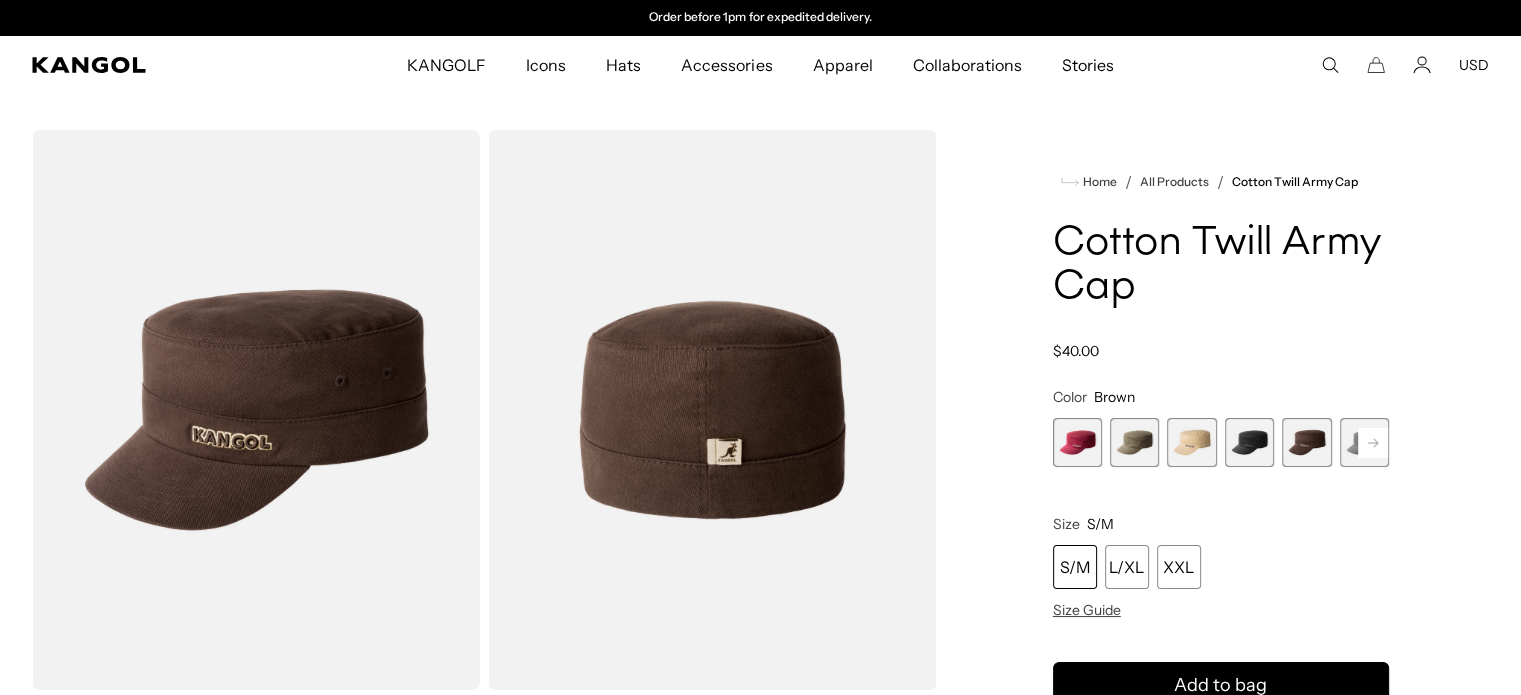 click 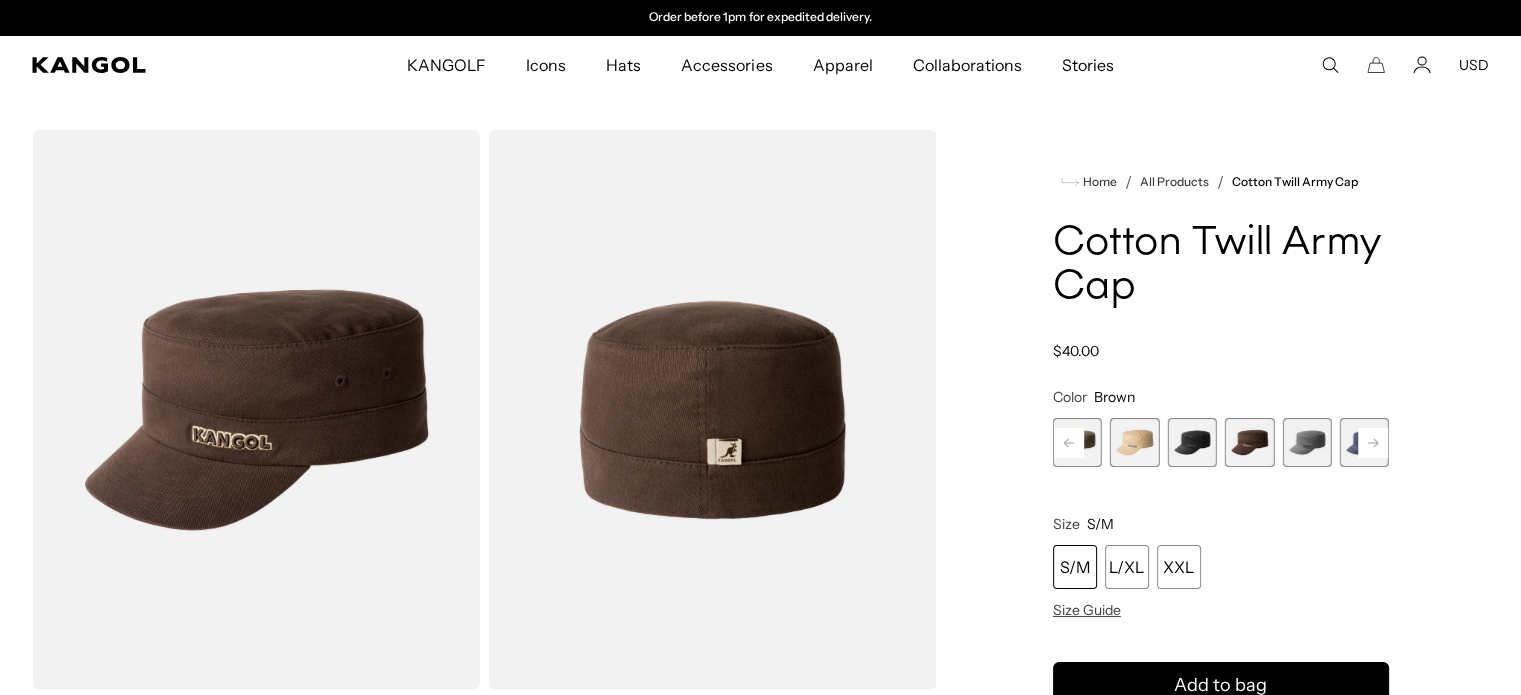 click at bounding box center [1306, 442] 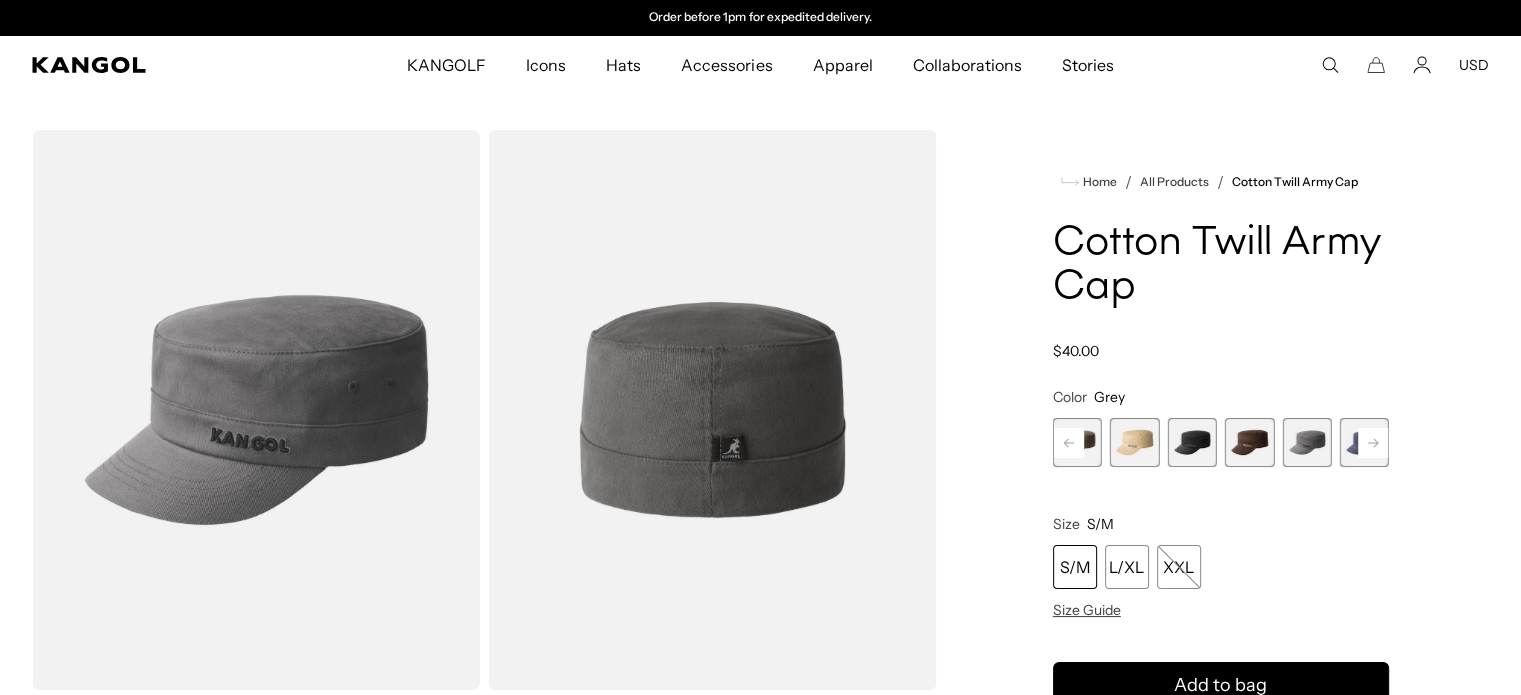 click 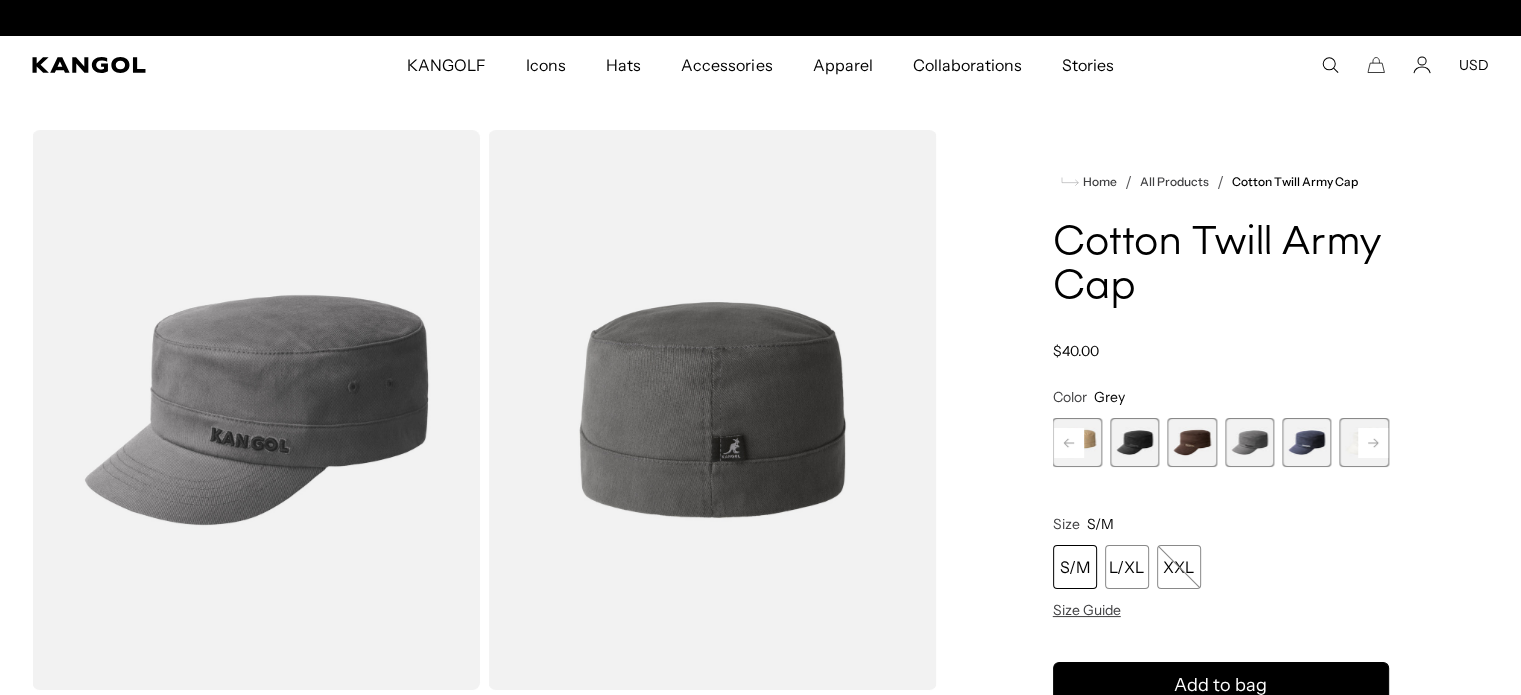 scroll, scrollTop: 0, scrollLeft: 0, axis: both 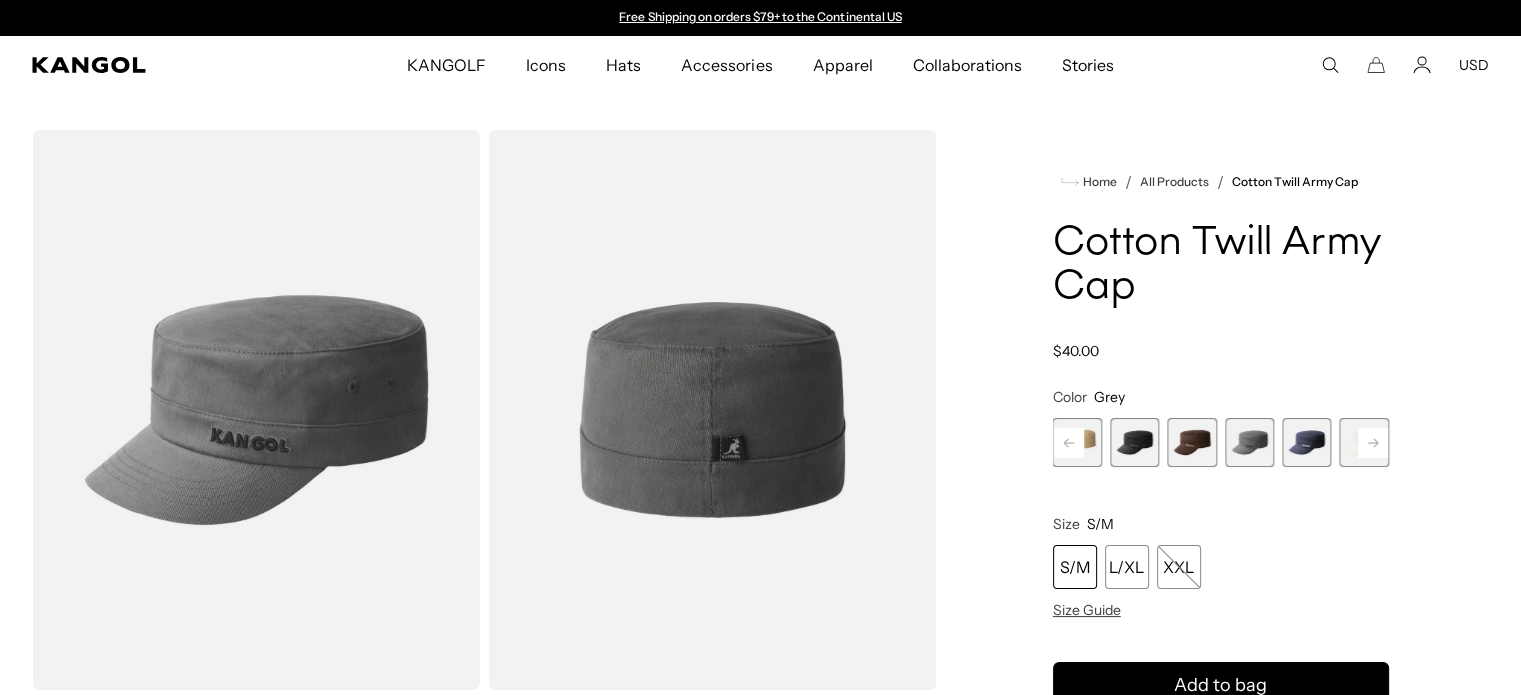 click at bounding box center [1364, 442] 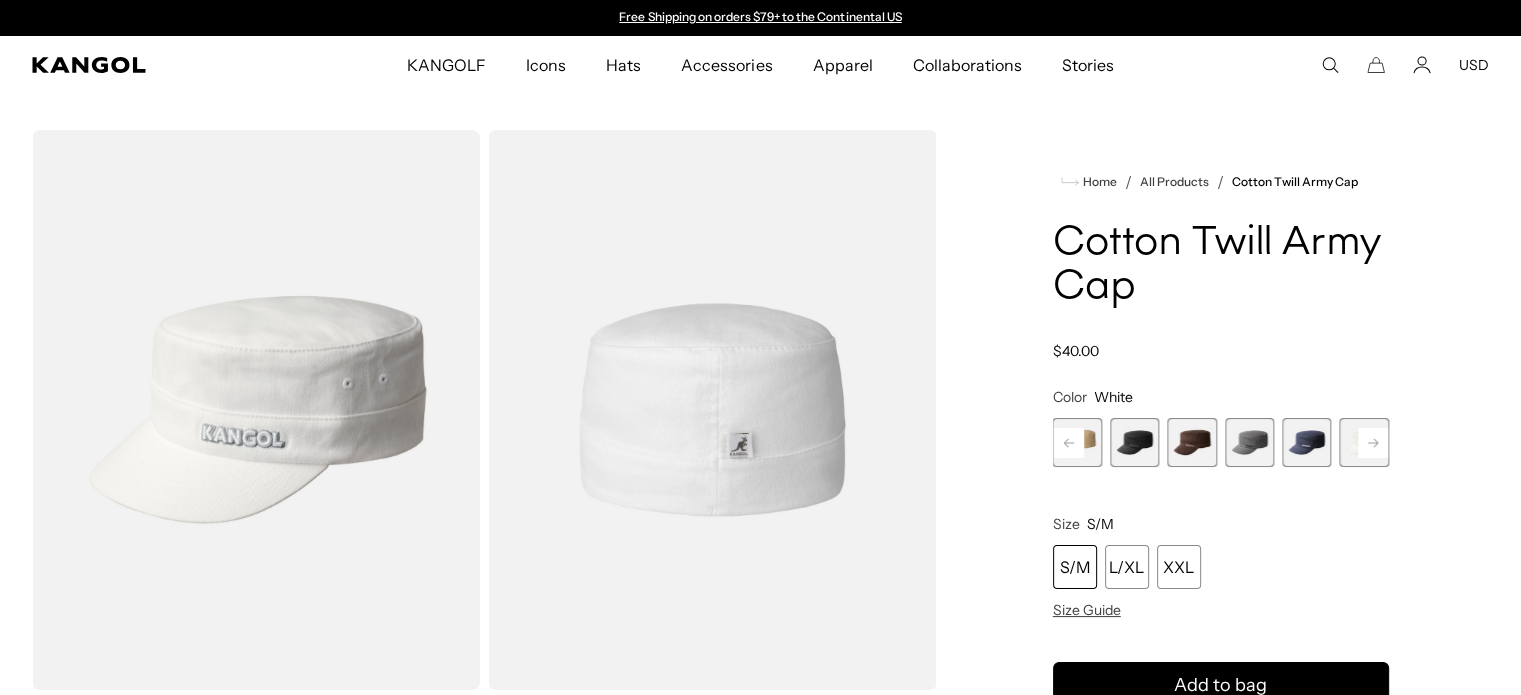 click at bounding box center [1306, 442] 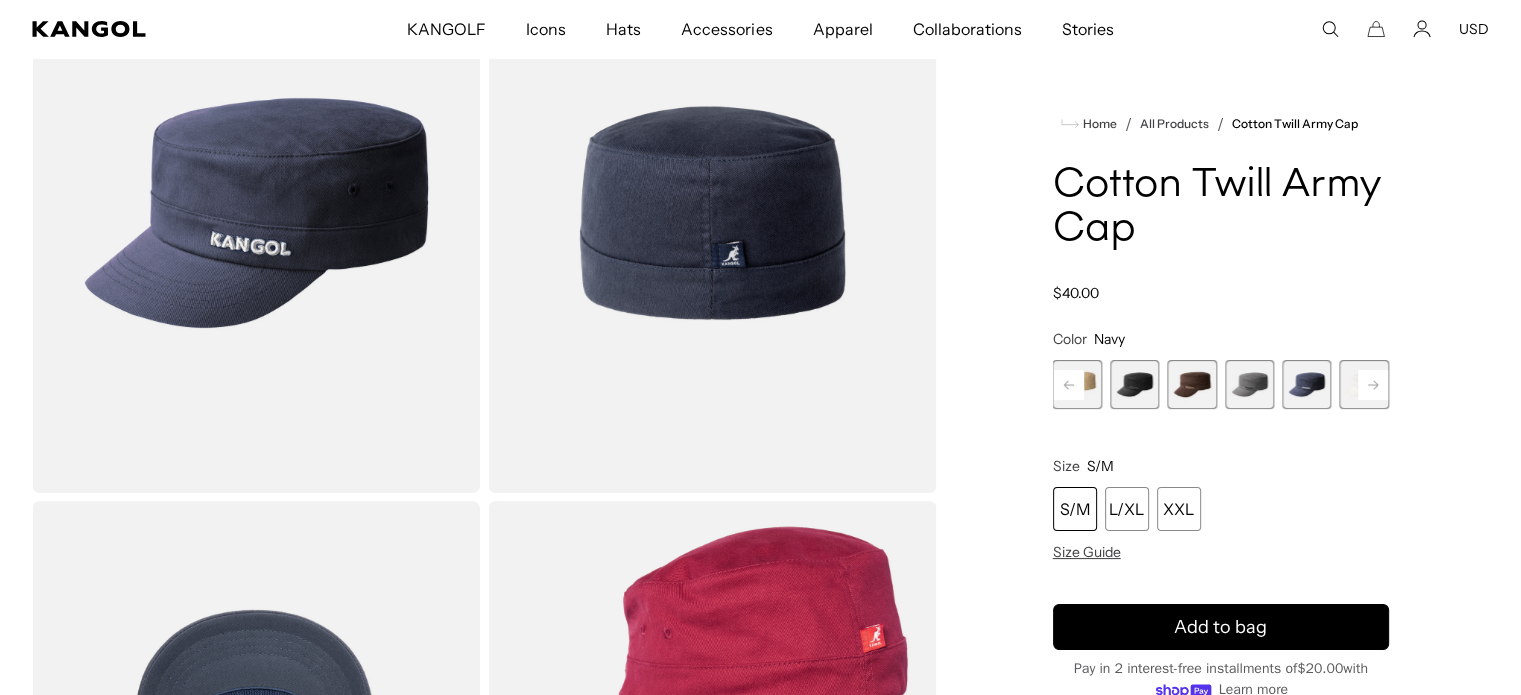 scroll, scrollTop: 200, scrollLeft: 0, axis: vertical 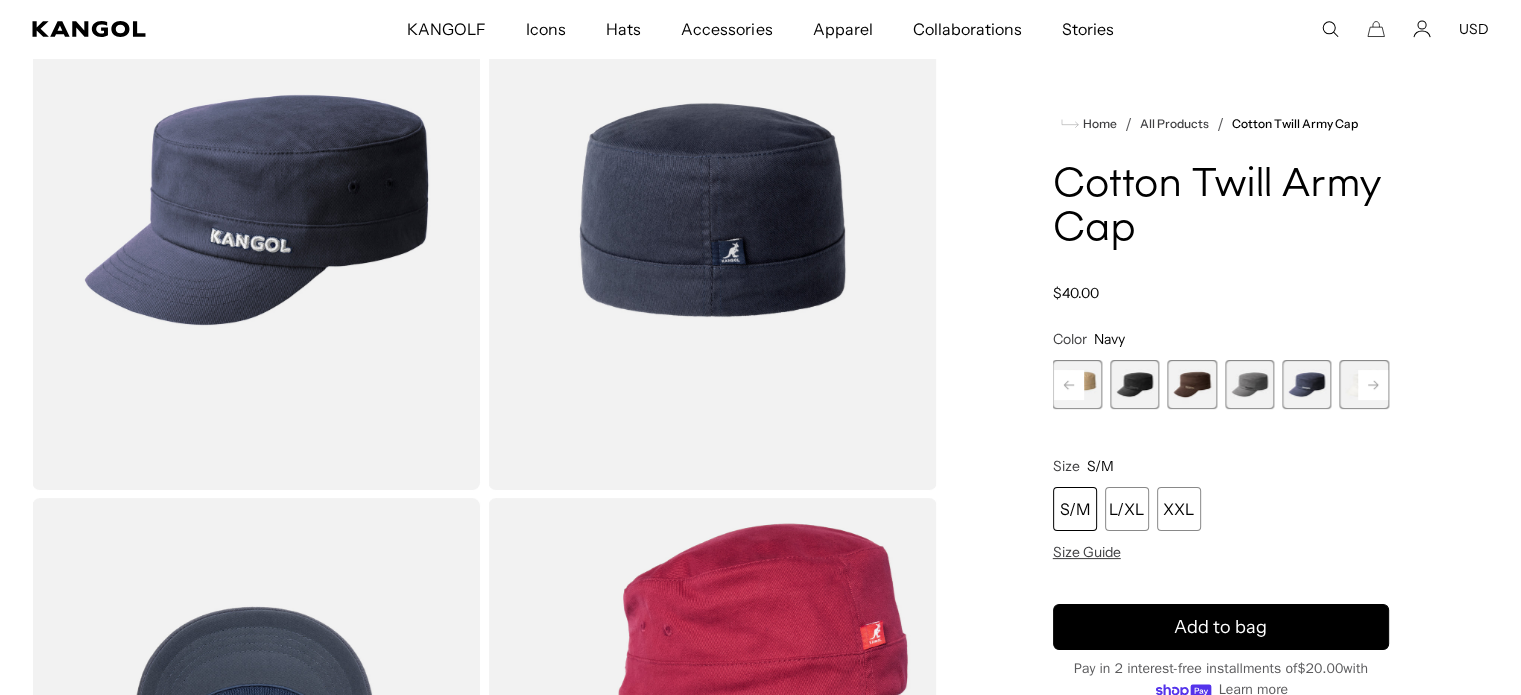 click 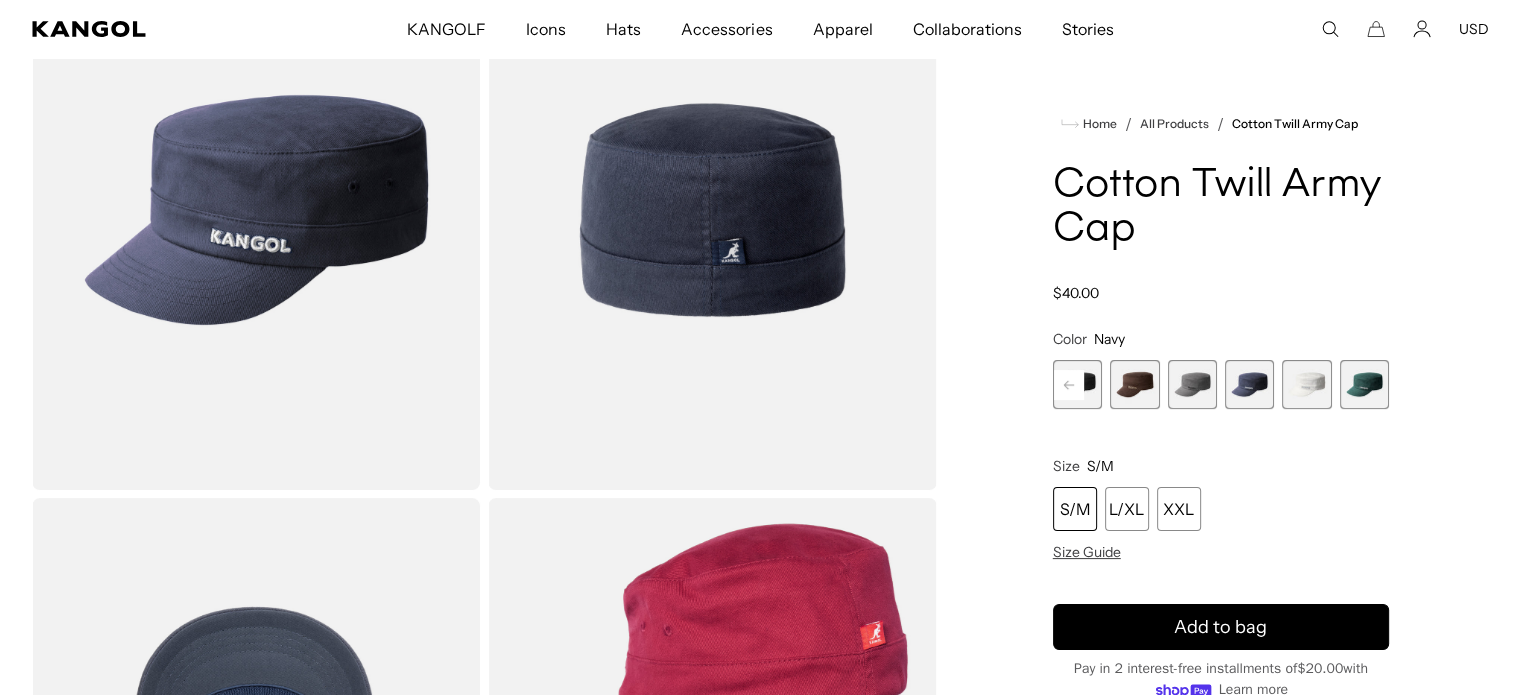 click on "Cardinal
Variant sold out or unavailable
Green
Variant sold out or unavailable
Beige
Variant sold out or unavailable
Black
Variant sold out or unavailable
Brown
Variant sold out or unavailable
Grey
Variant sold out or unavailable
Navy
Variant sold out or unavailable
White" at bounding box center (1221, 384) 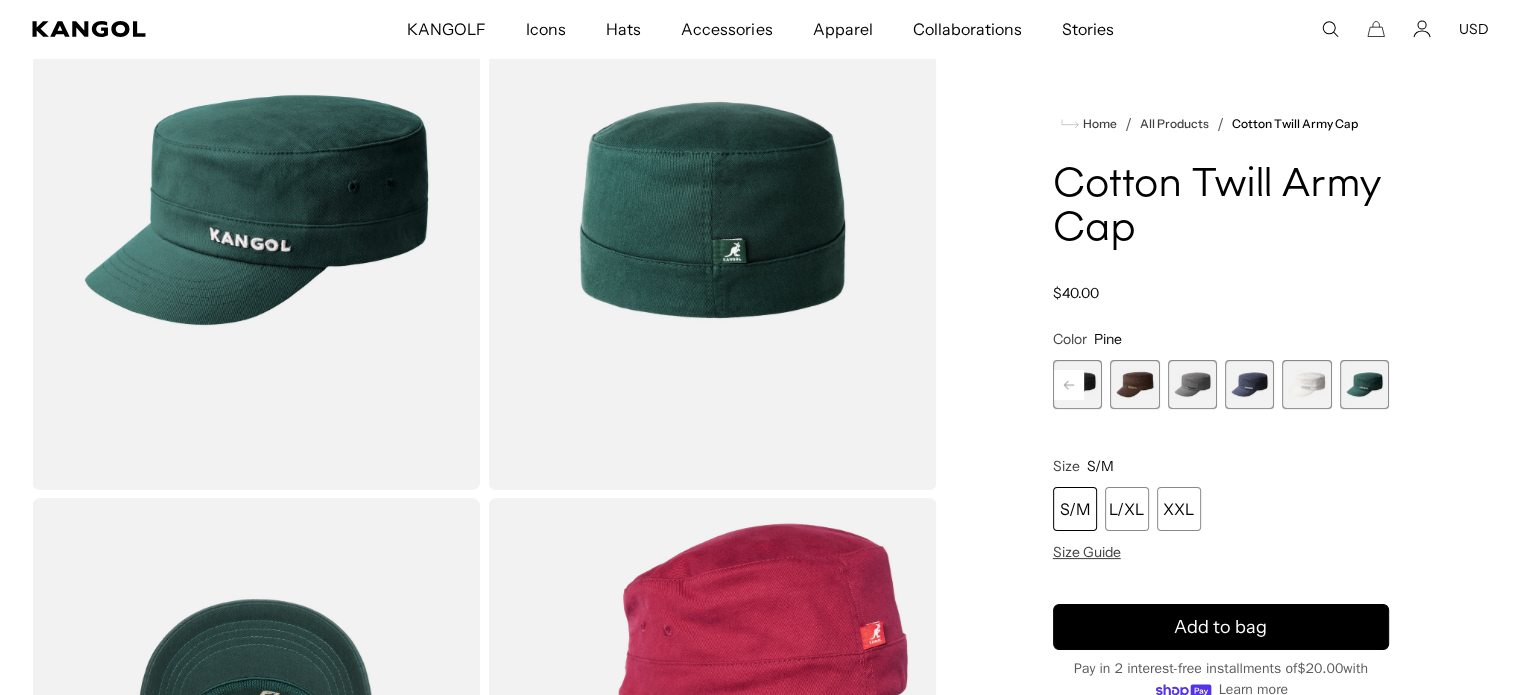 click at bounding box center (1364, 384) 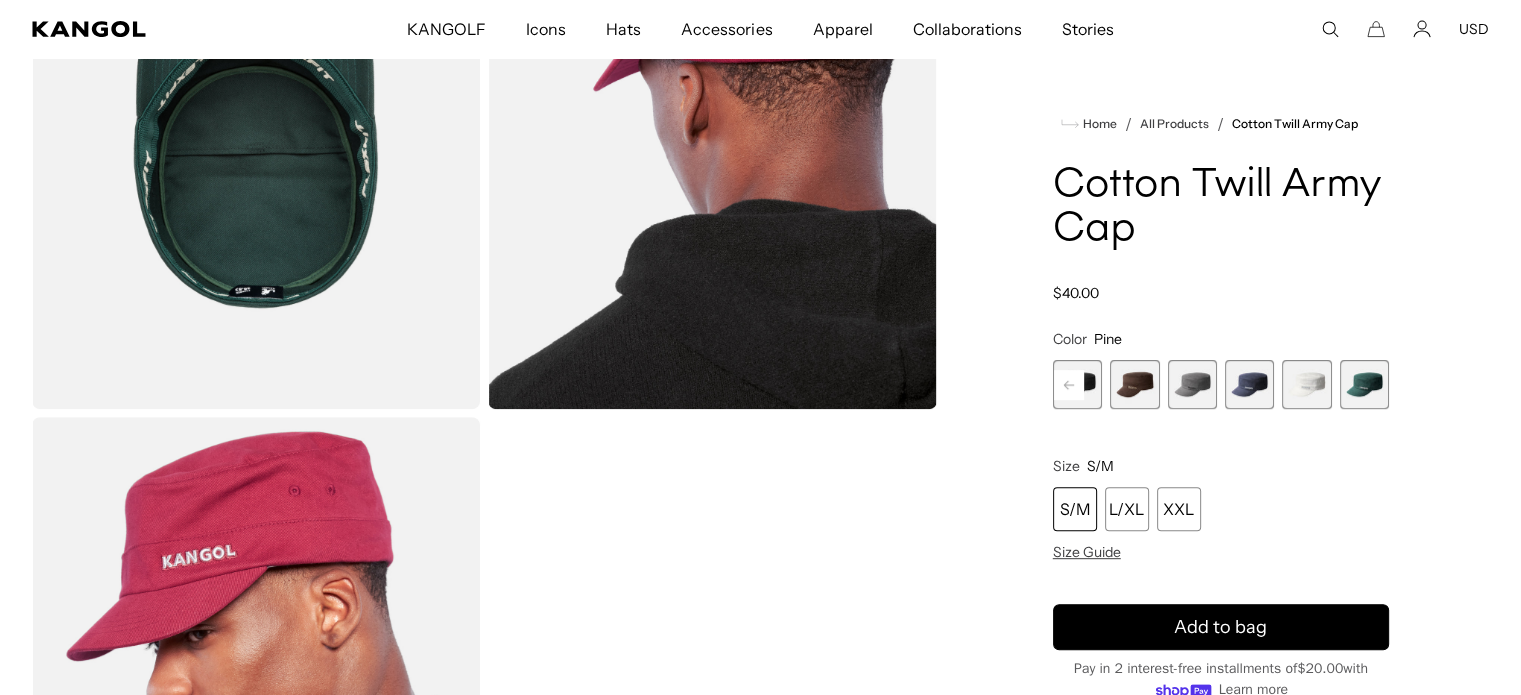 scroll, scrollTop: 1000, scrollLeft: 0, axis: vertical 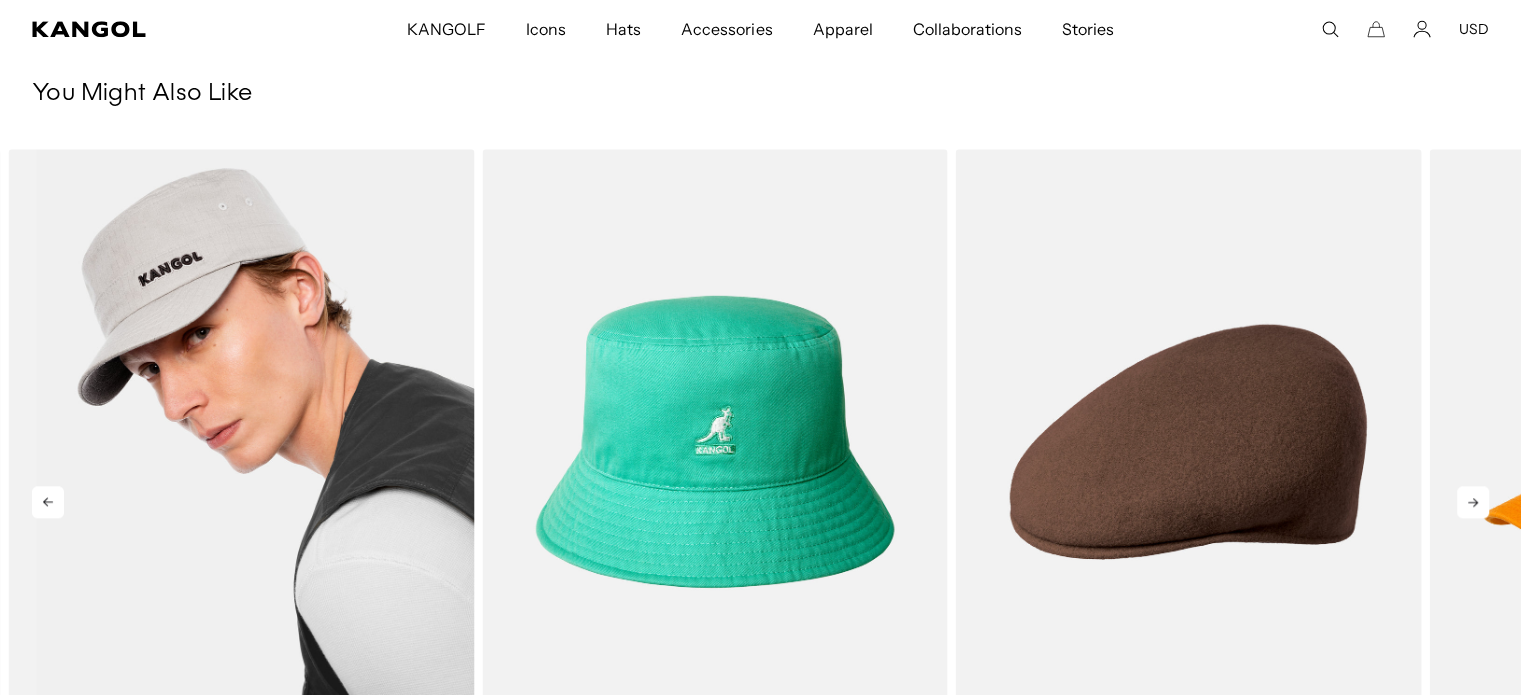 click at bounding box center [241, 441] 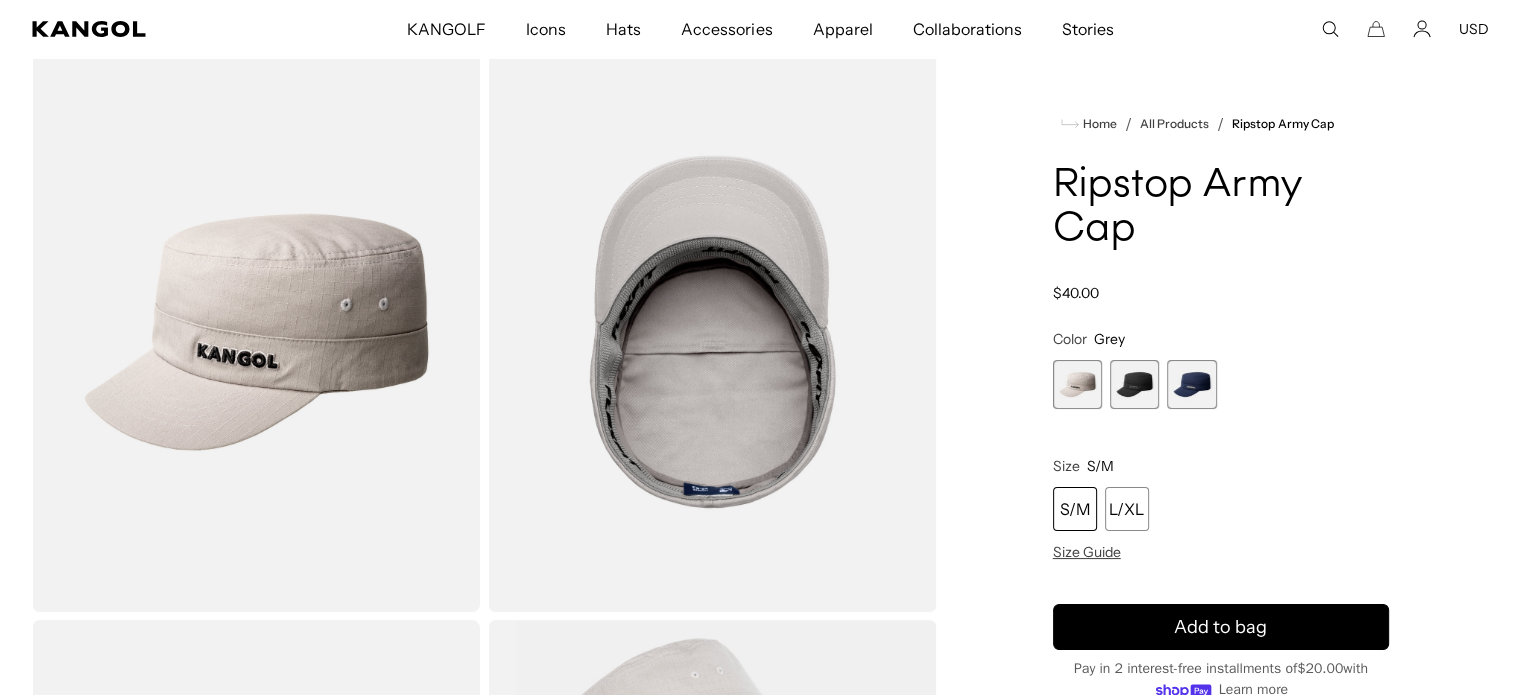 scroll, scrollTop: 100, scrollLeft: 0, axis: vertical 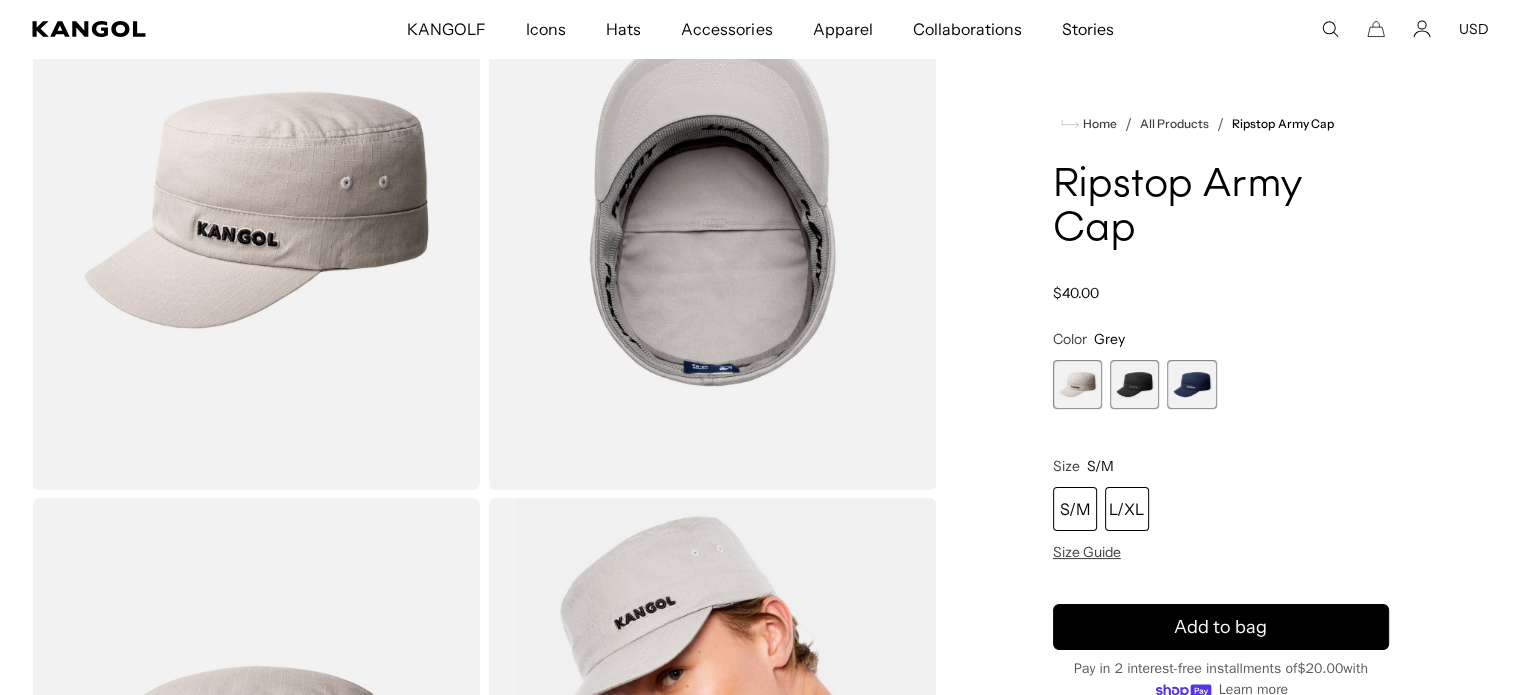 click on "L/XL" at bounding box center [1127, 509] 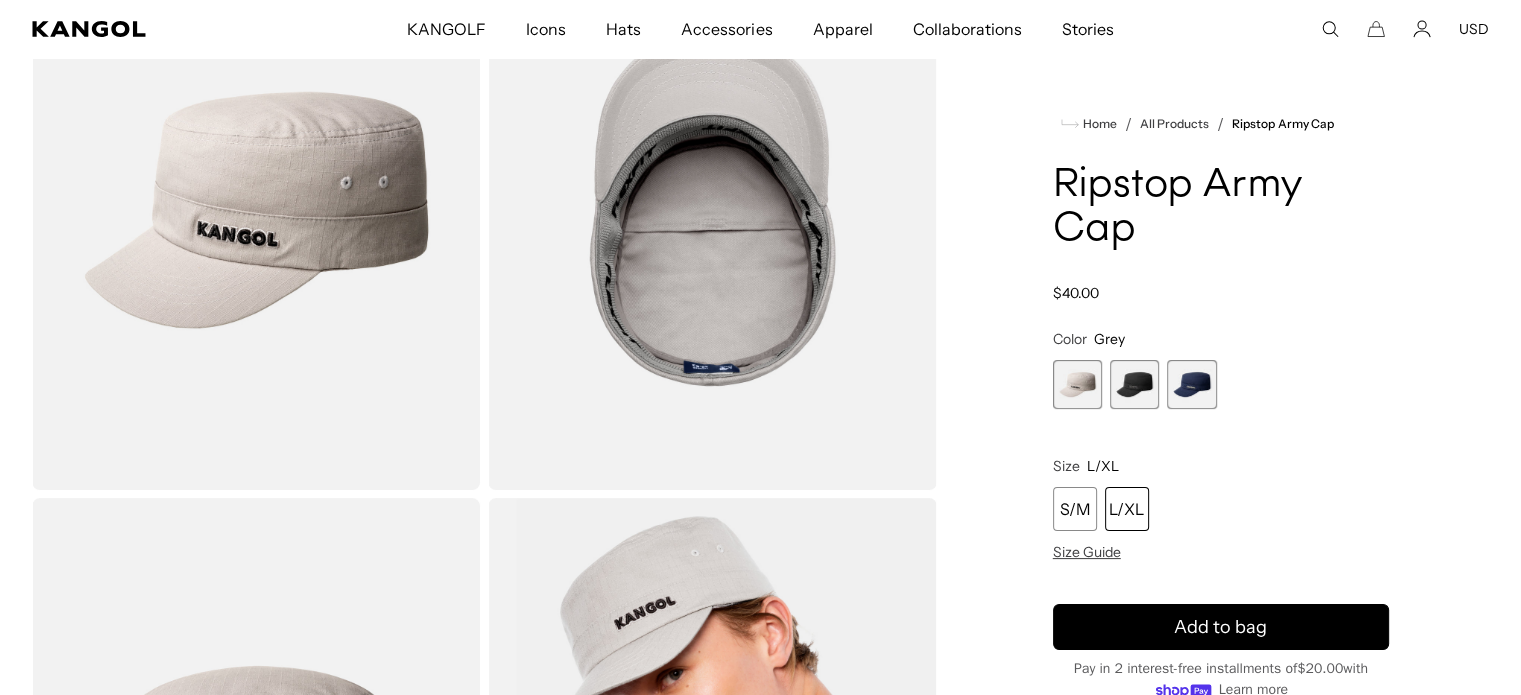 scroll, scrollTop: 0, scrollLeft: 412, axis: horizontal 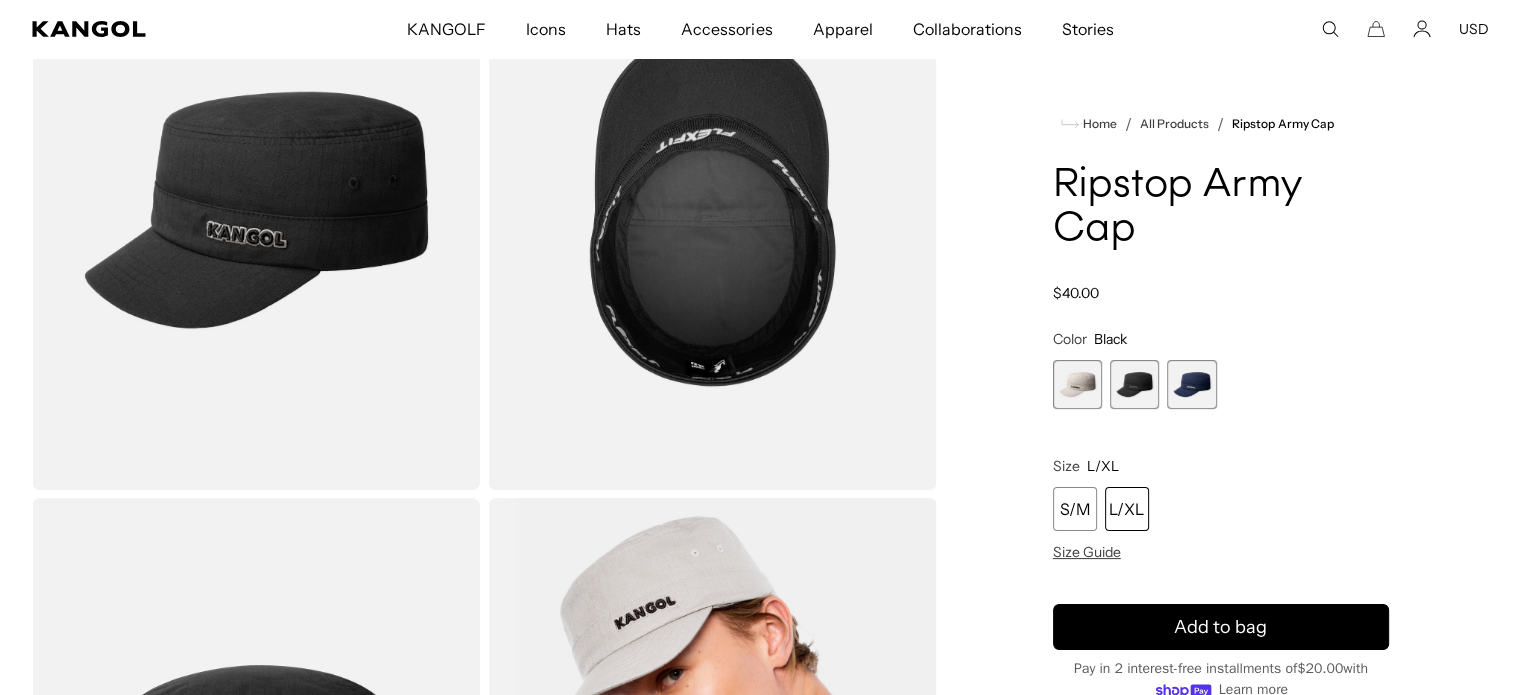click at bounding box center (1191, 384) 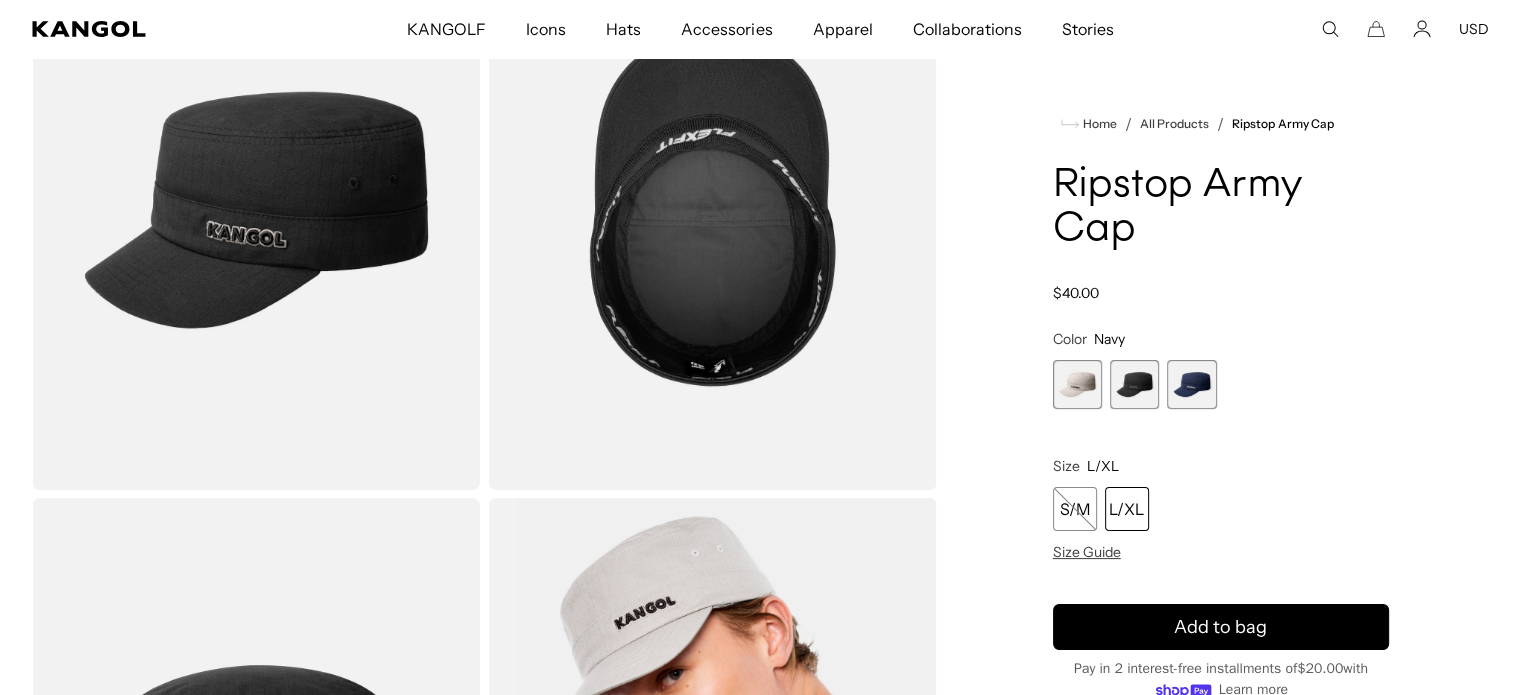 scroll, scrollTop: 0, scrollLeft: 0, axis: both 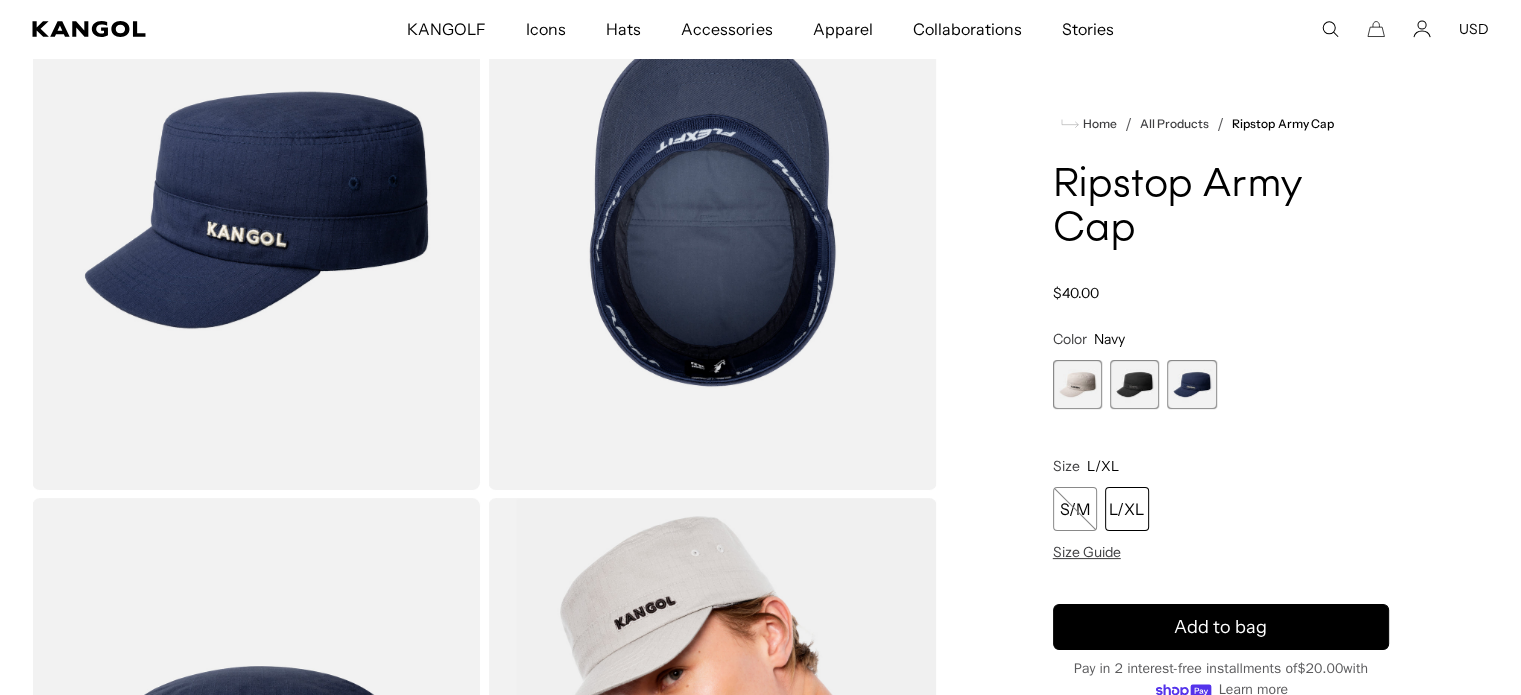 click at bounding box center (1134, 384) 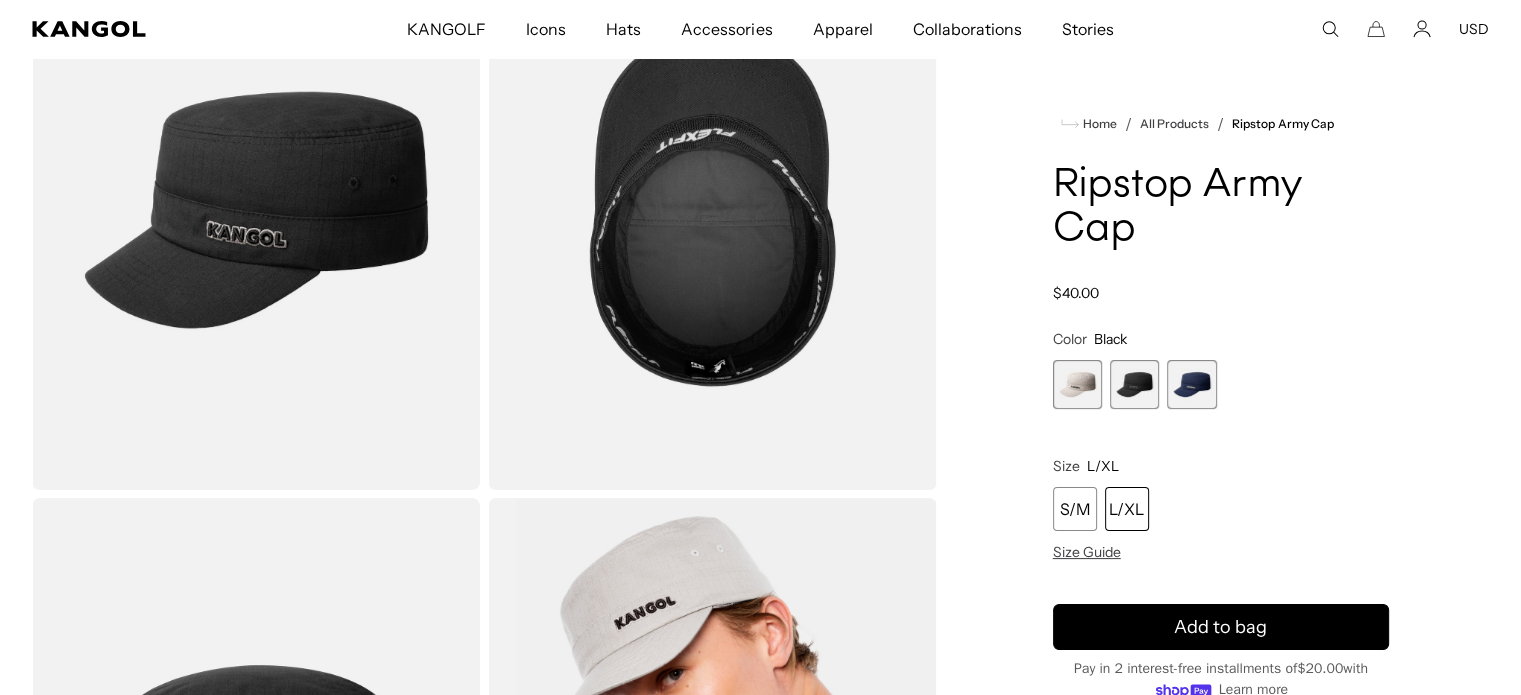 drag, startPoint x: 1136, startPoint y: 395, endPoint x: 1136, endPoint y: 412, distance: 17 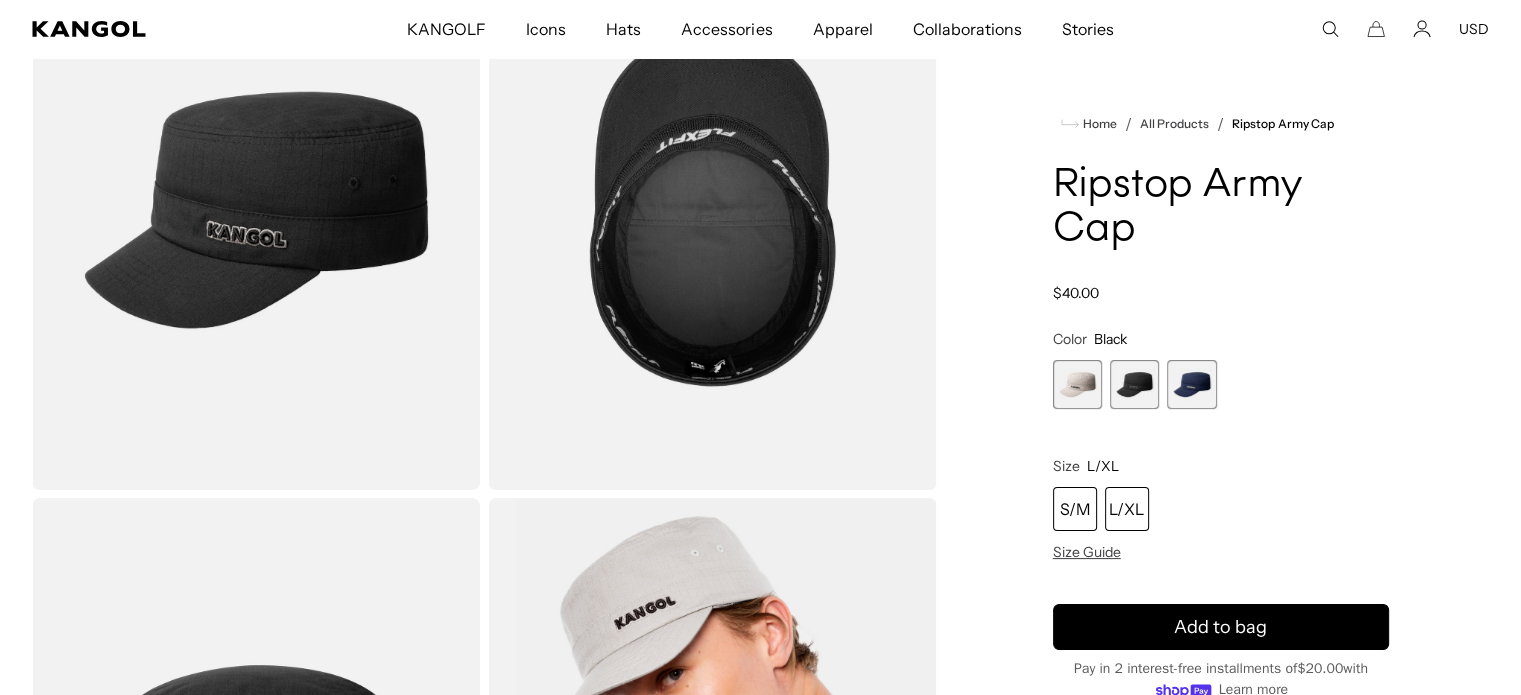 click on "S/M" at bounding box center (1075, 509) 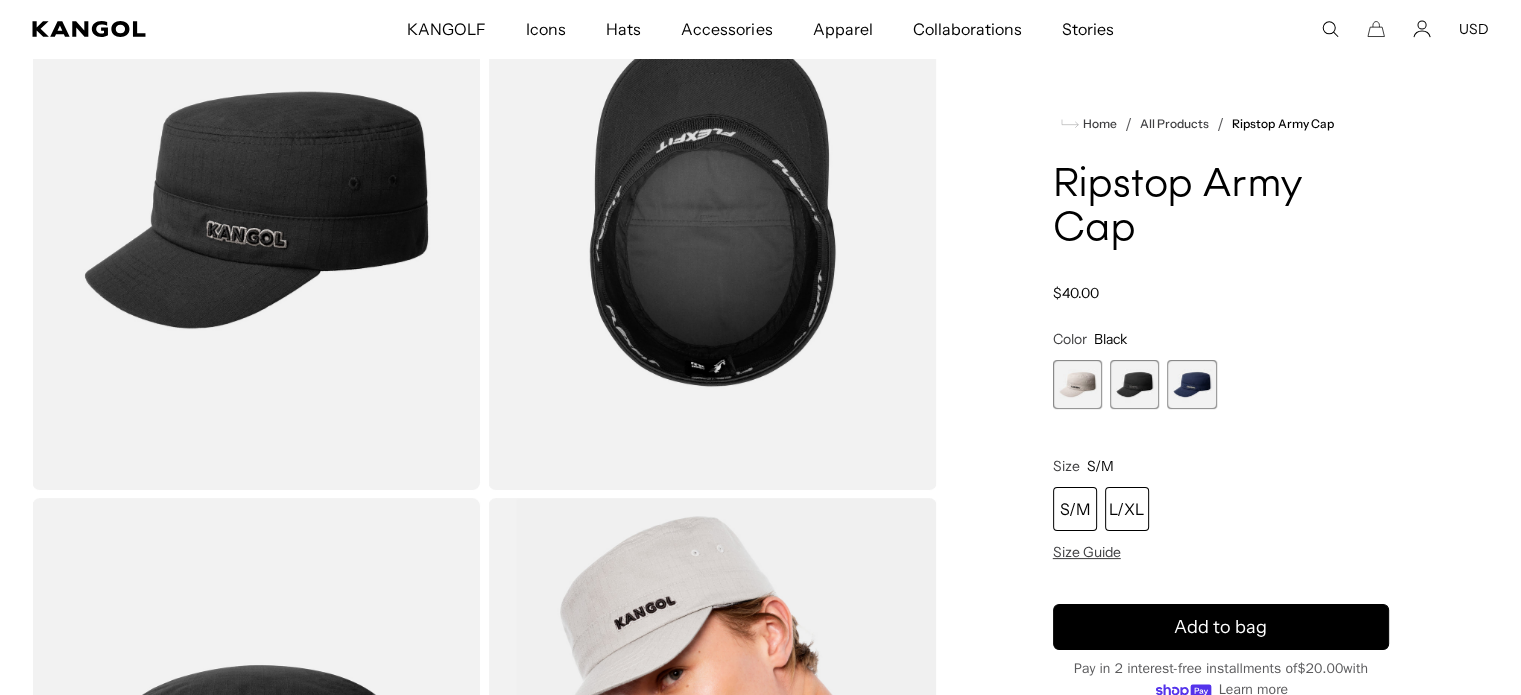 click on "L/XL" at bounding box center [1127, 509] 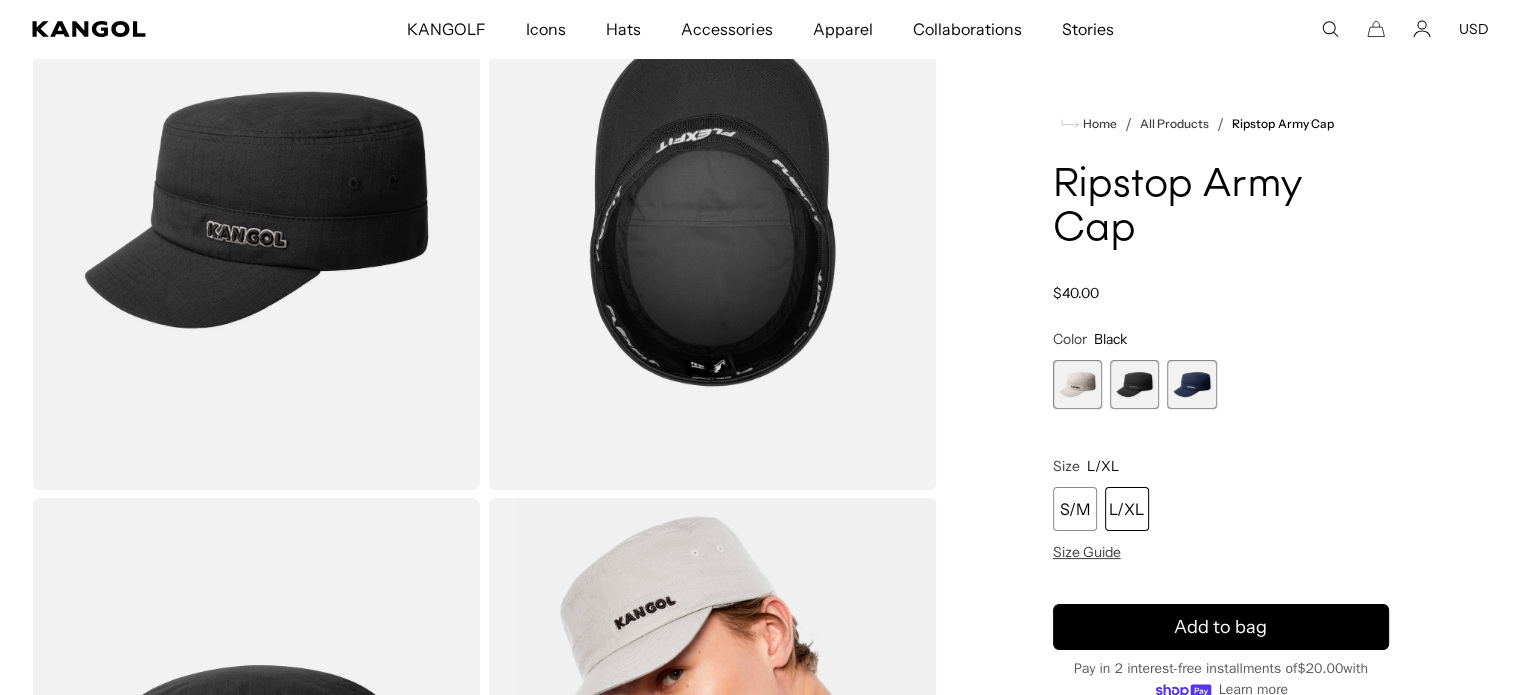 click on "S/M L/XL" at bounding box center [1221, 509] 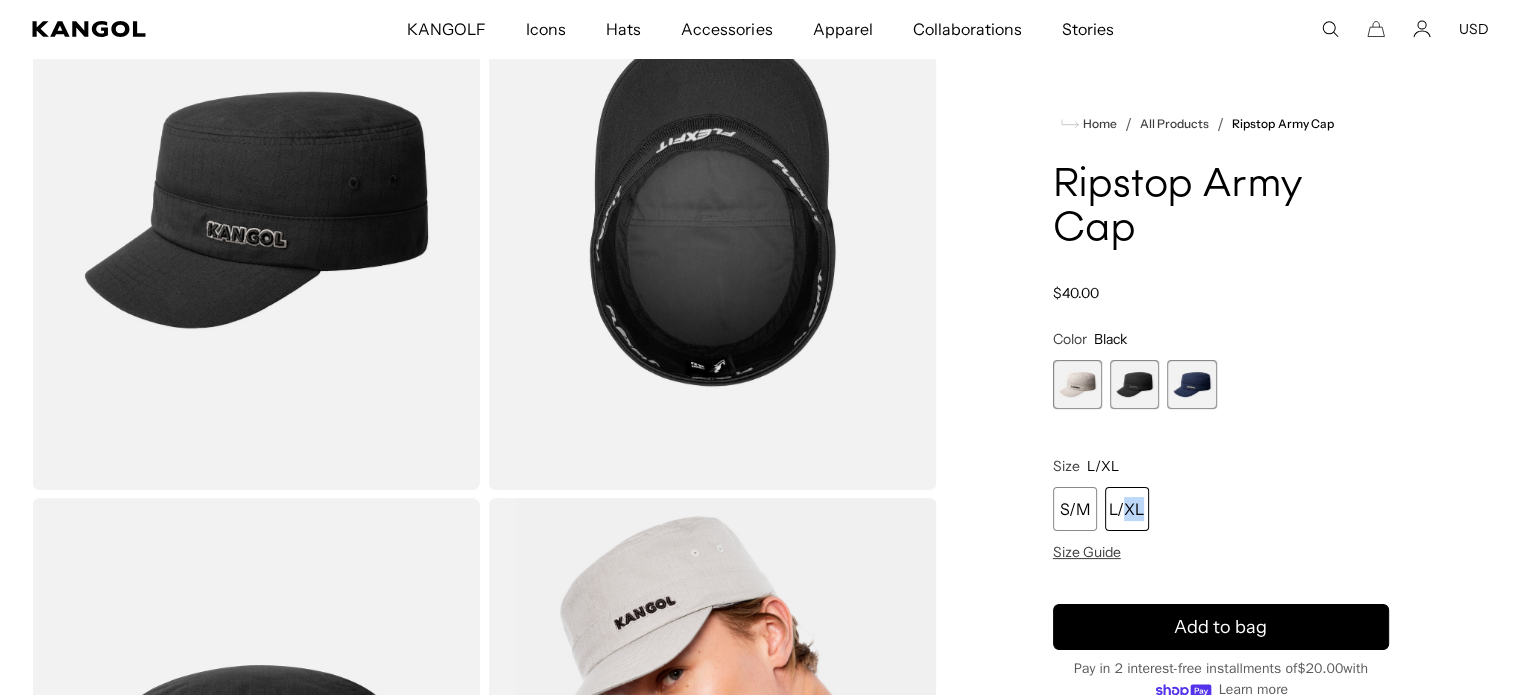 click on "L/XL" at bounding box center [1127, 509] 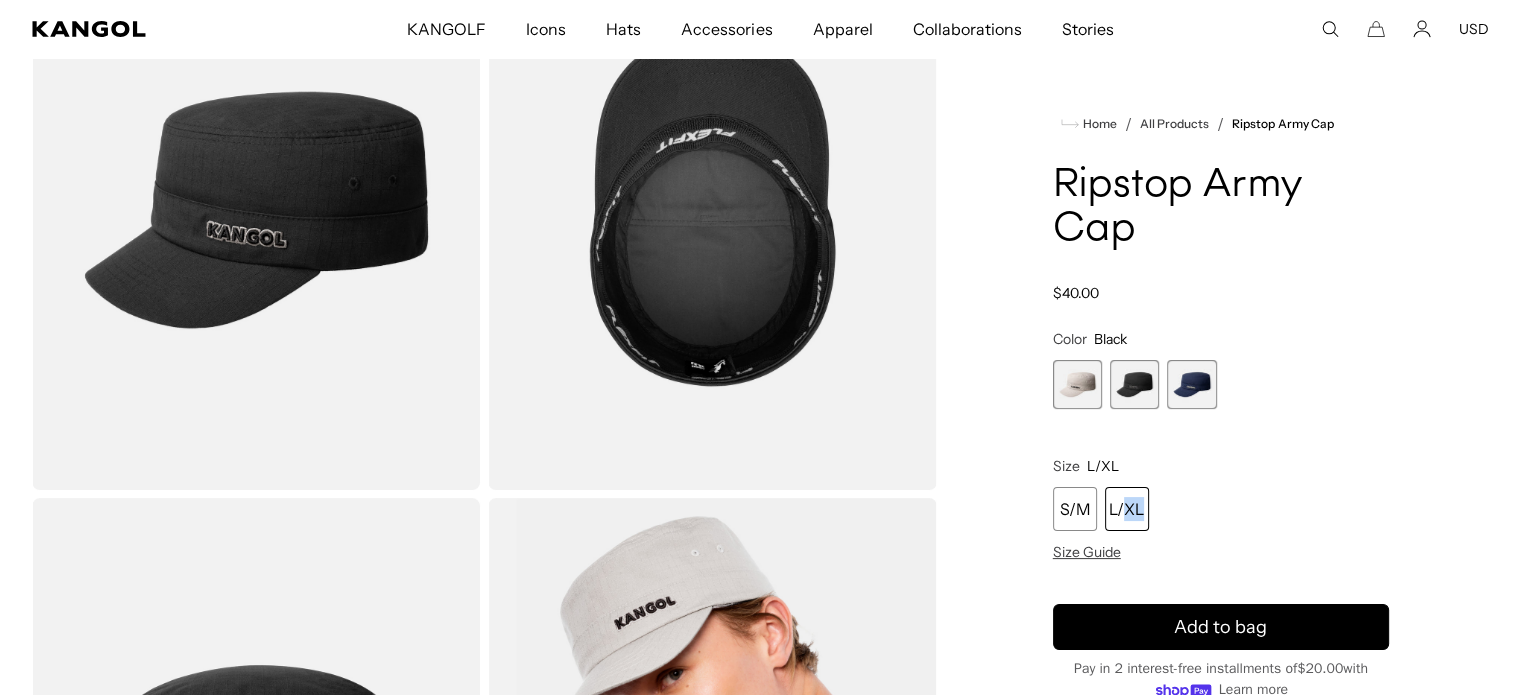 scroll, scrollTop: 500, scrollLeft: 0, axis: vertical 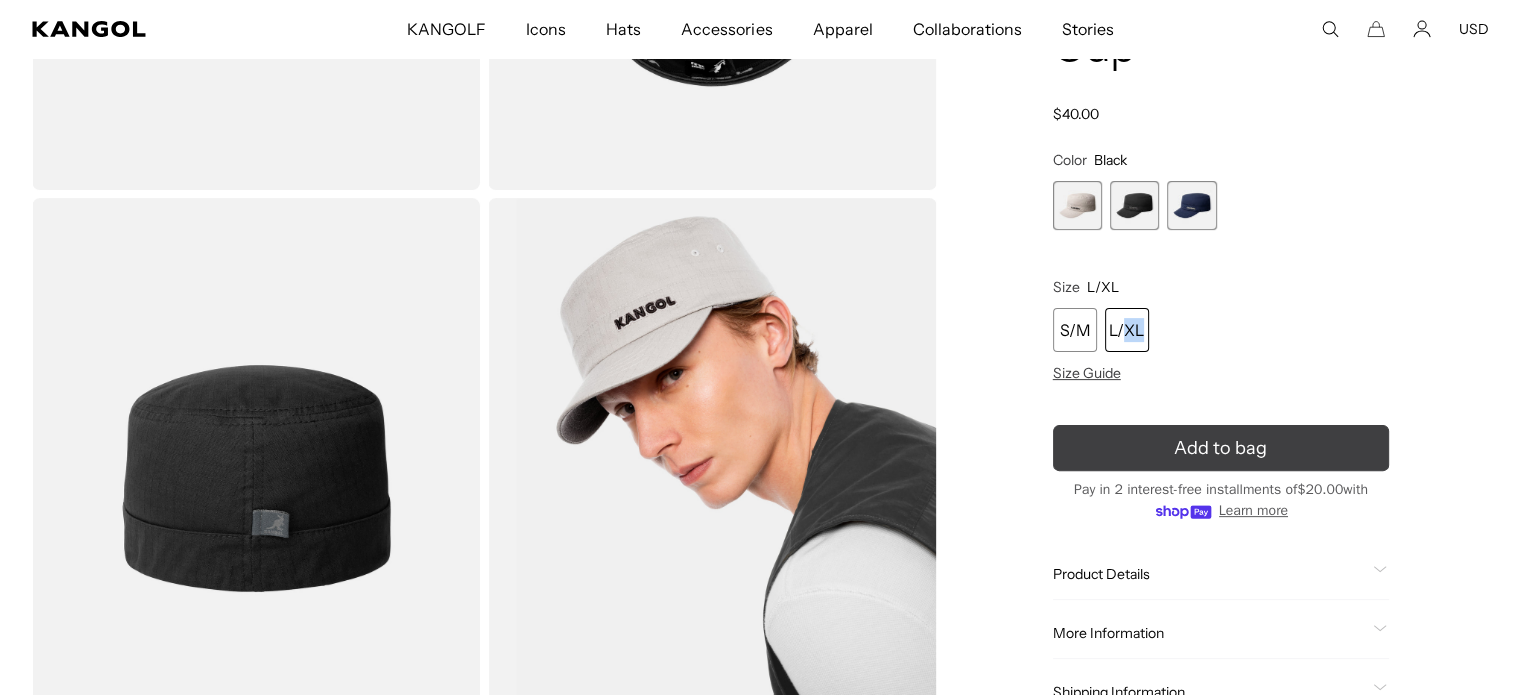click on "Add to bag" at bounding box center (1221, 449) 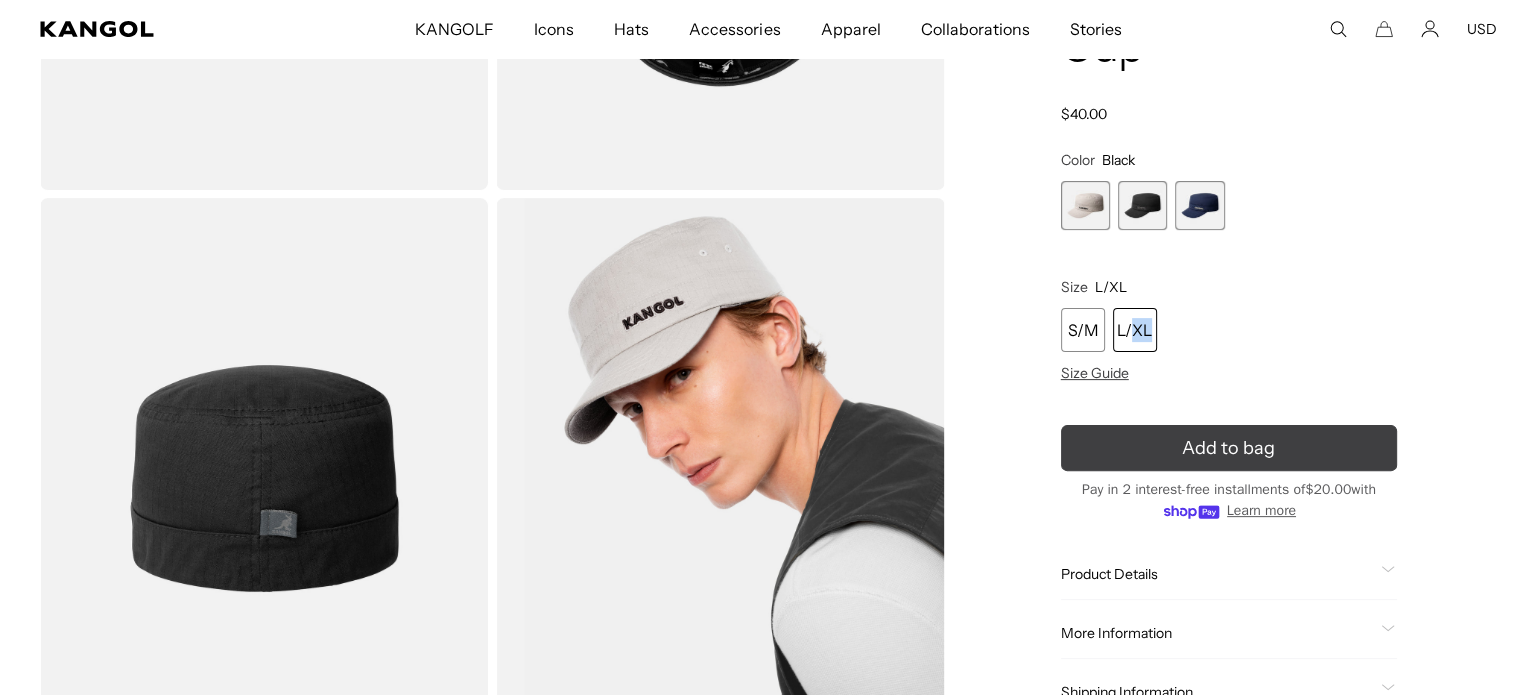 scroll, scrollTop: 0, scrollLeft: 0, axis: both 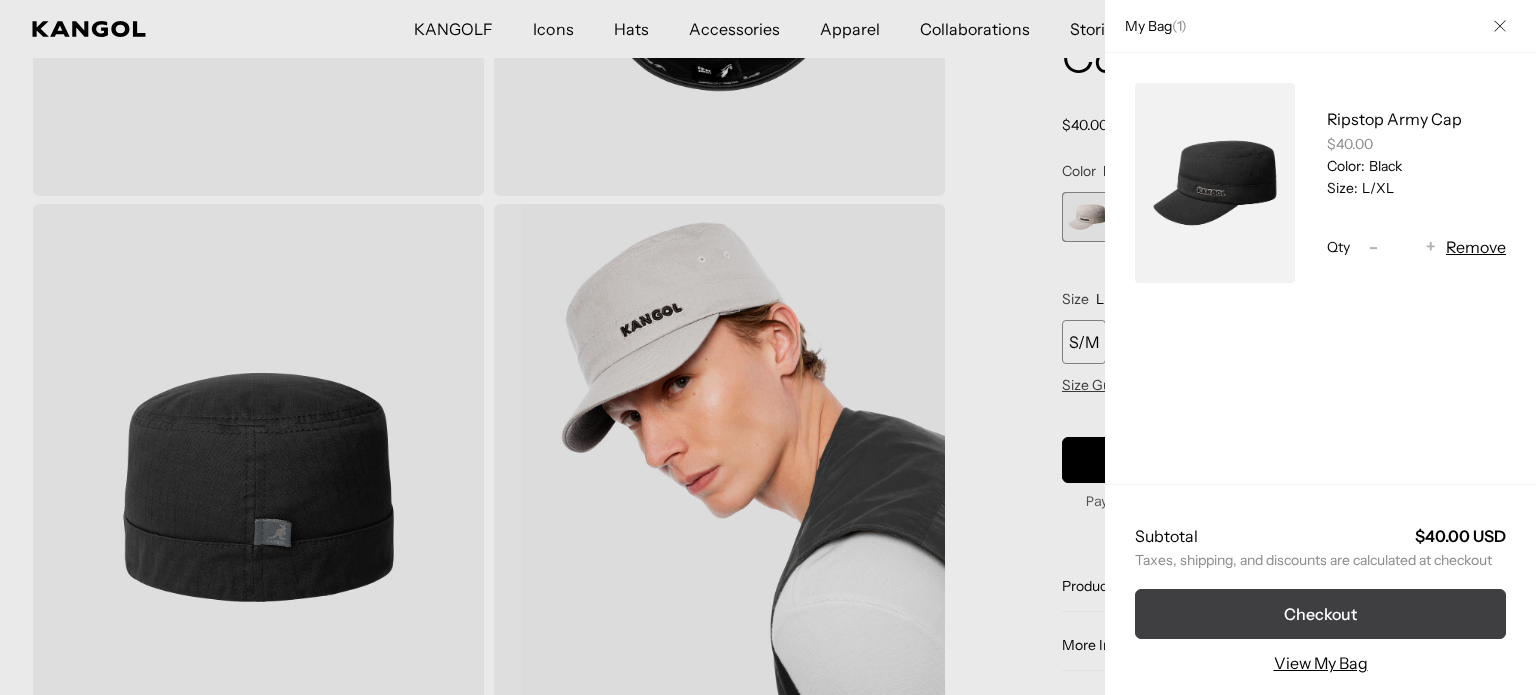 click on "Checkout" at bounding box center (1320, 614) 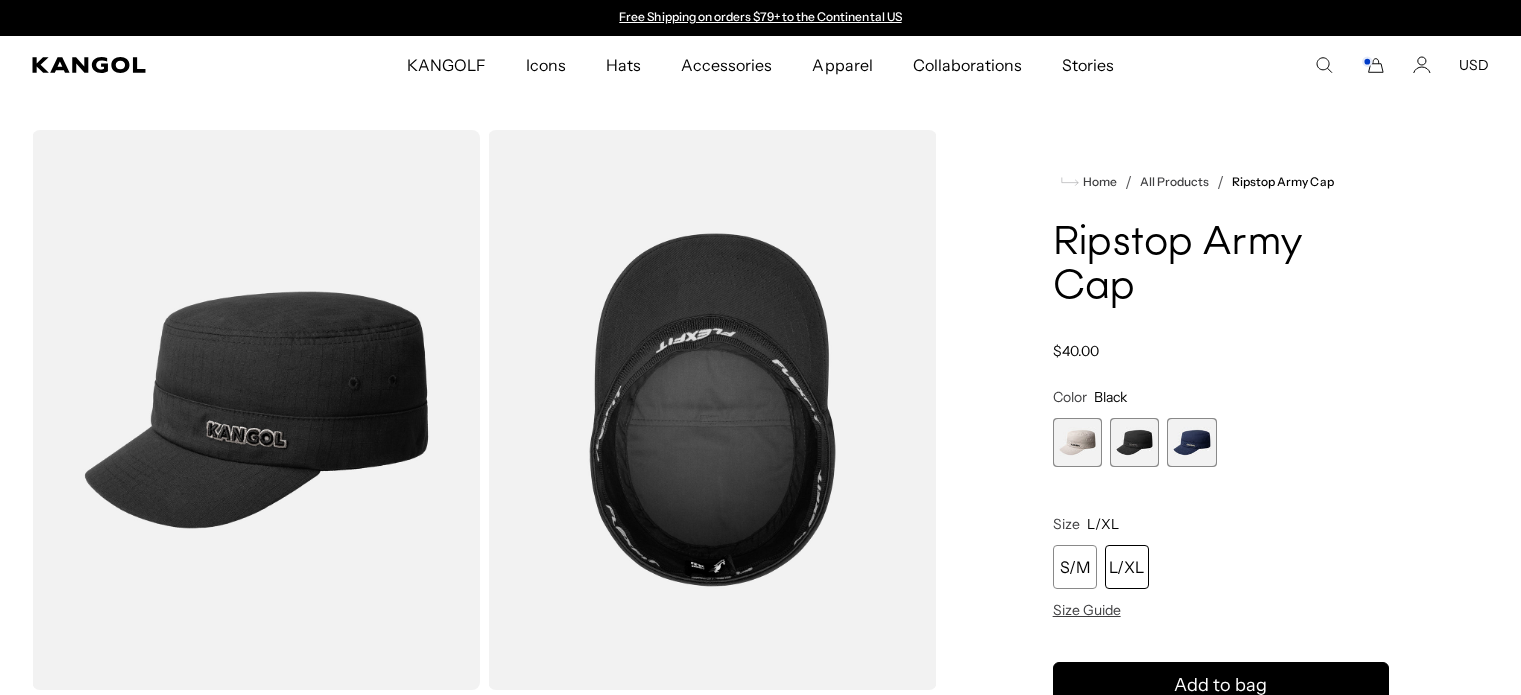 scroll, scrollTop: 500, scrollLeft: 0, axis: vertical 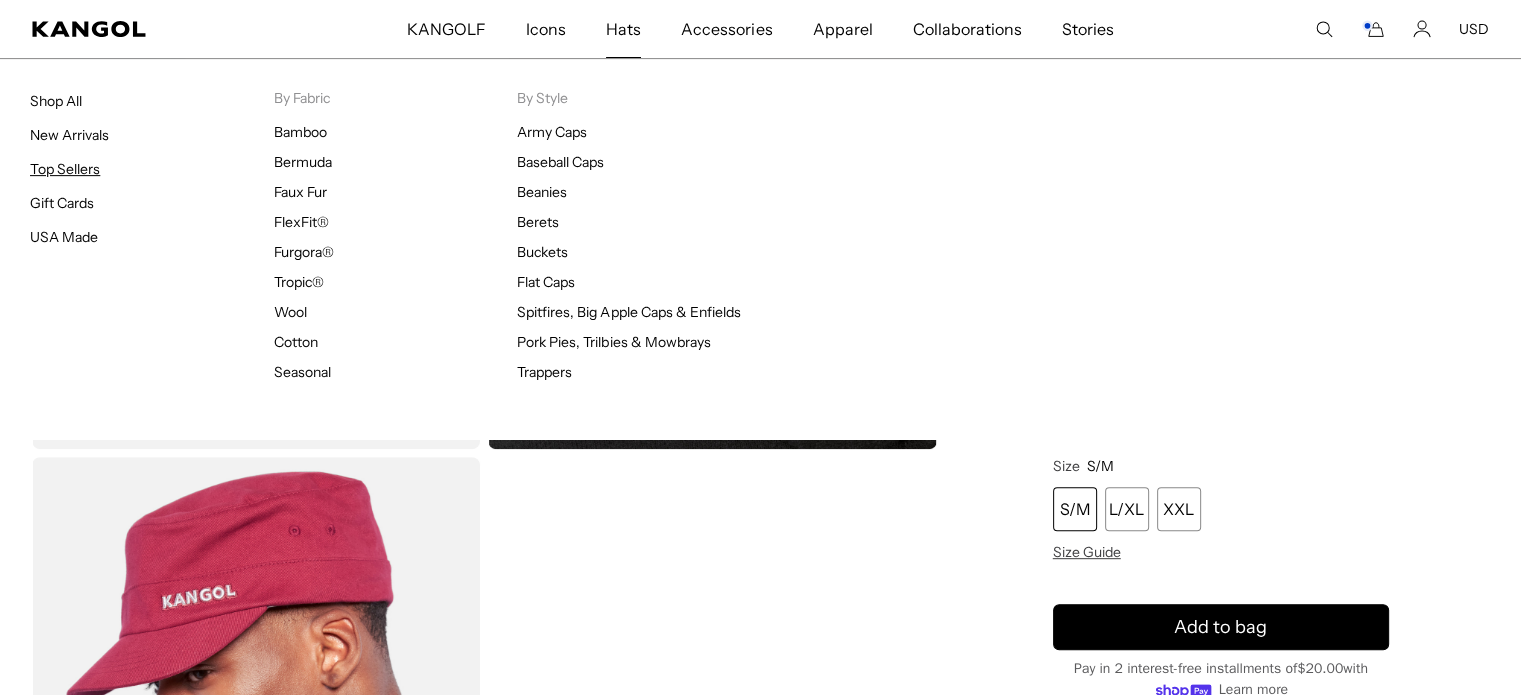 click on "Top Sellers" at bounding box center [65, 169] 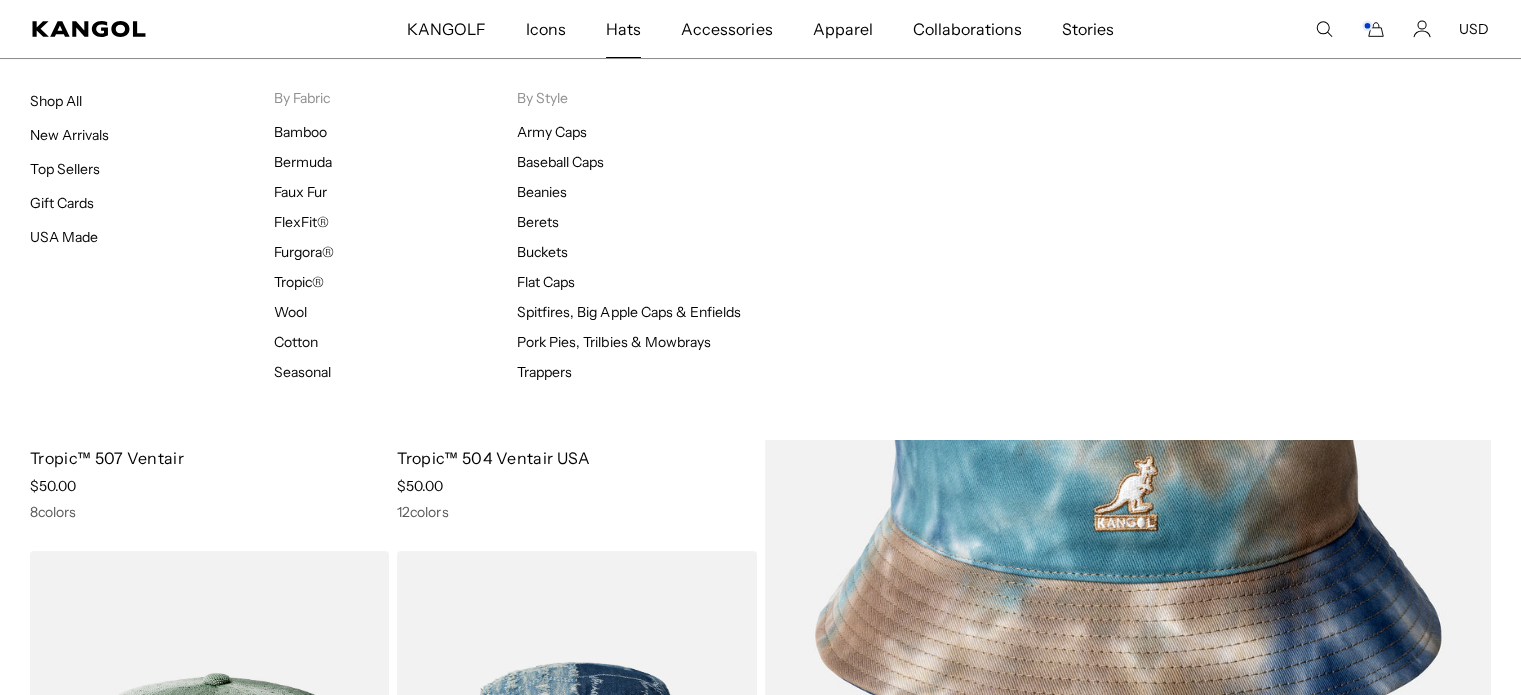 scroll, scrollTop: 700, scrollLeft: 0, axis: vertical 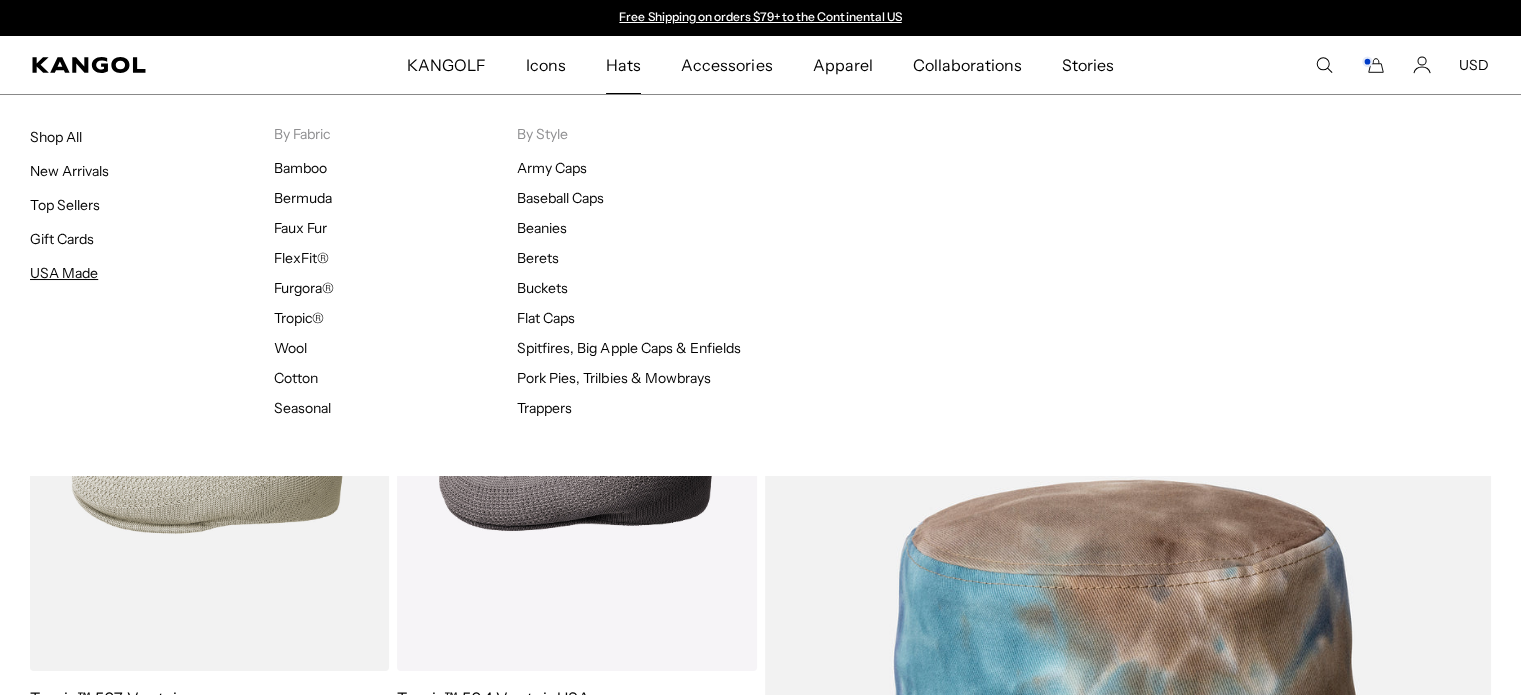 click on "USA Made" at bounding box center [64, 273] 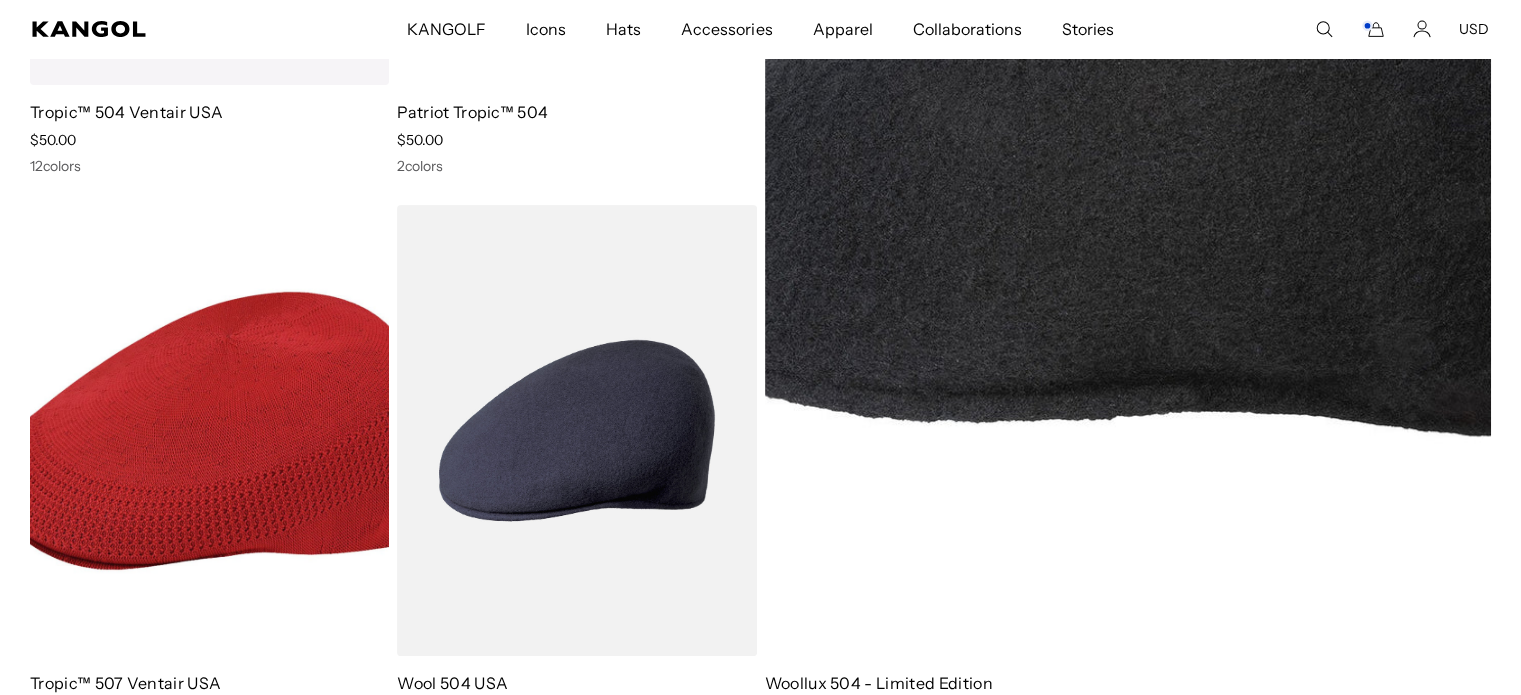 scroll, scrollTop: 800, scrollLeft: 0, axis: vertical 